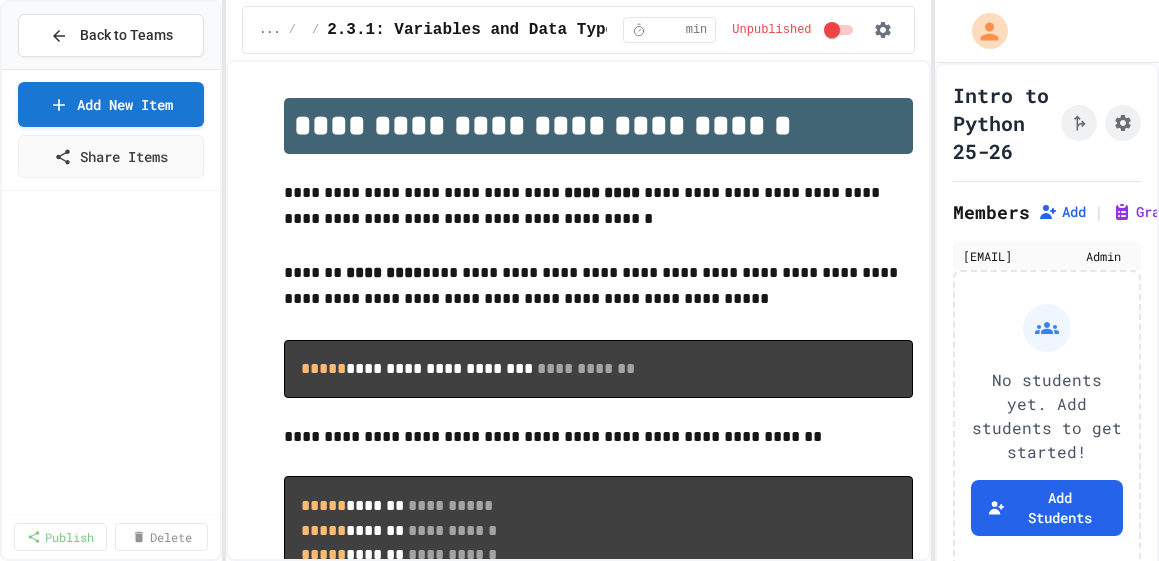 scroll, scrollTop: 0, scrollLeft: 0, axis: both 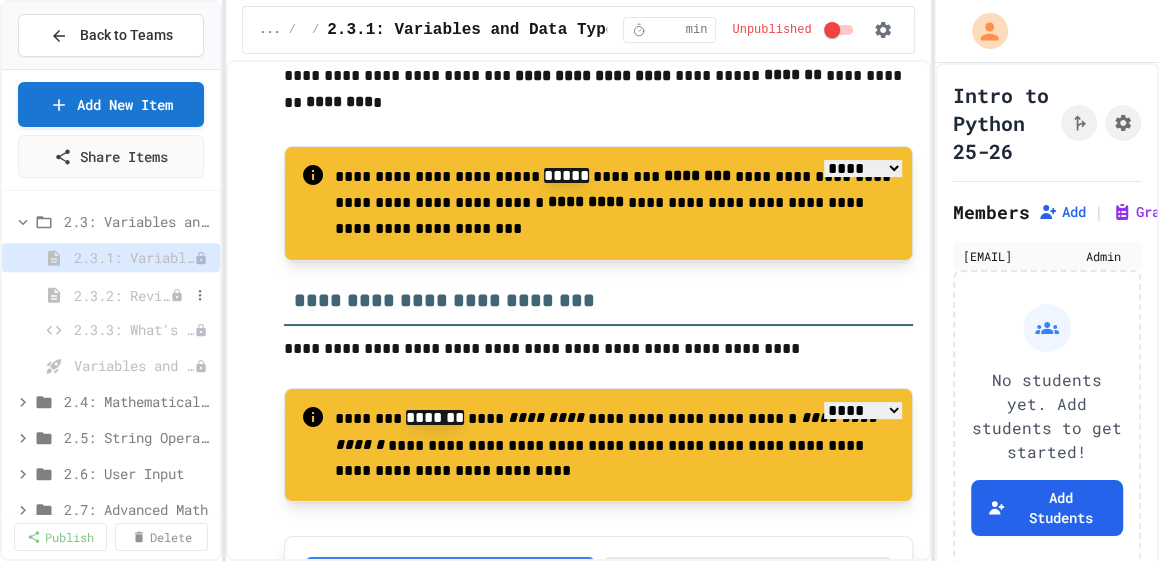 click on "2.3.2: Review - Variables and Data Types" at bounding box center (122, 295) 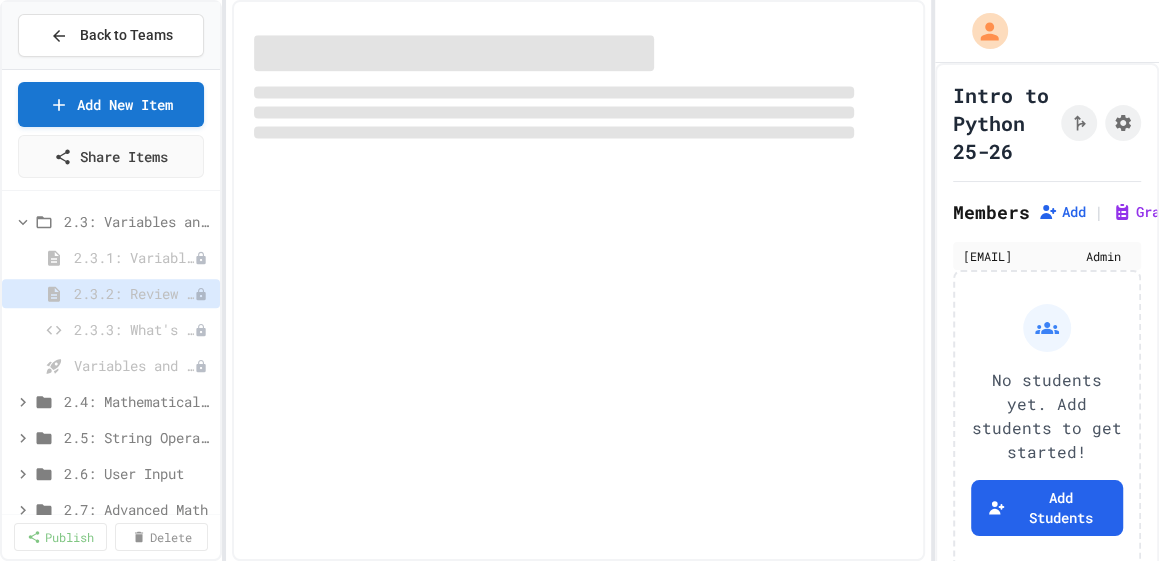 select on "***" 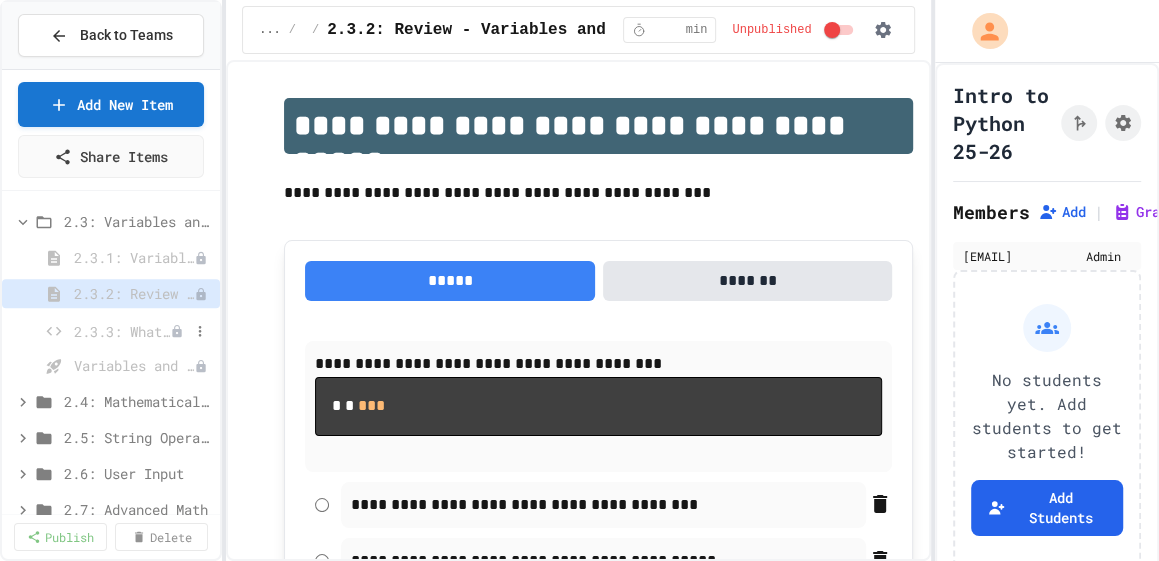 click on "2.3.3: What's the Type?" at bounding box center [122, 331] 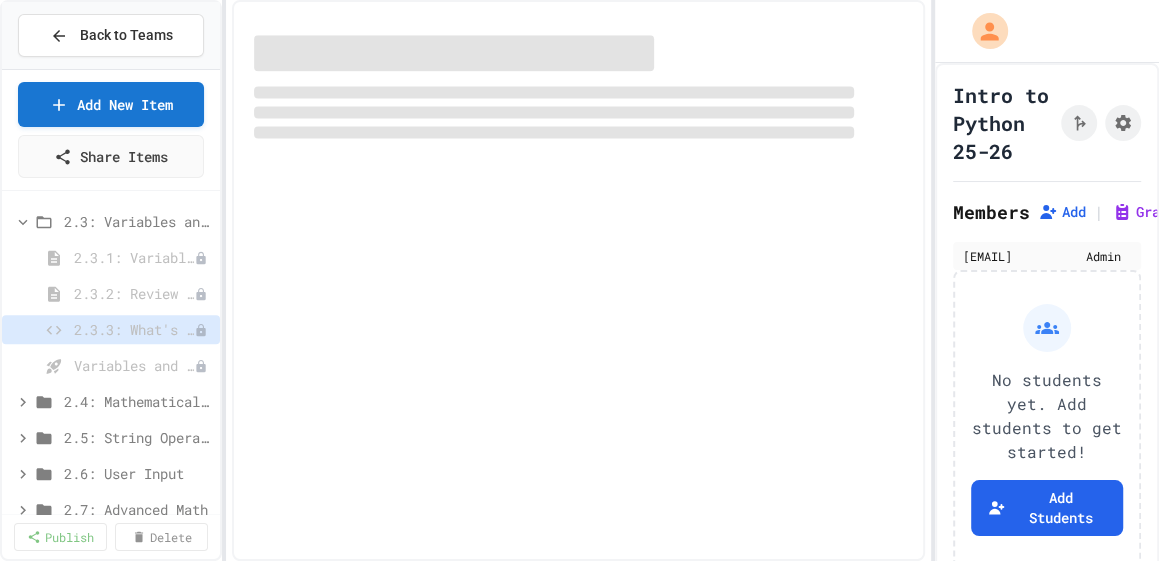 select on "*******" 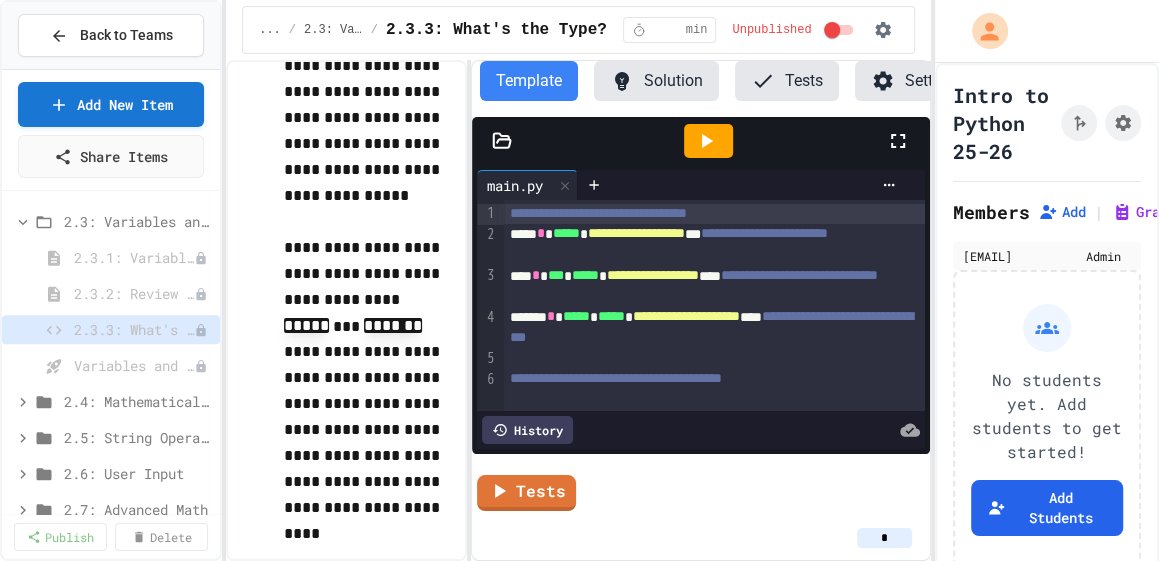scroll, scrollTop: 2858, scrollLeft: 0, axis: vertical 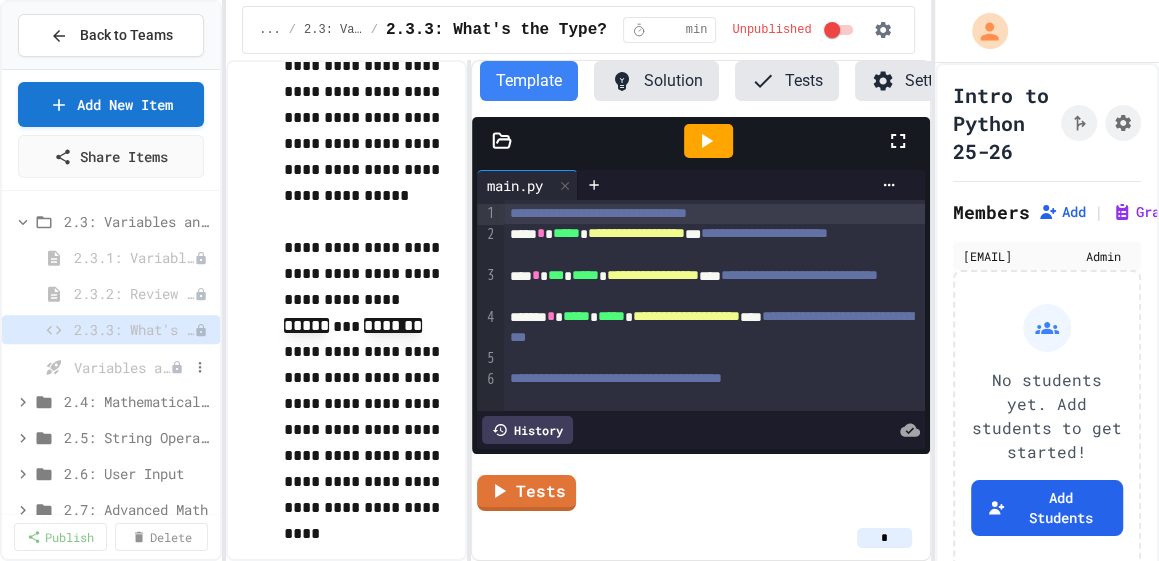 click on "Variables and Data types - Quiz" at bounding box center (122, 367) 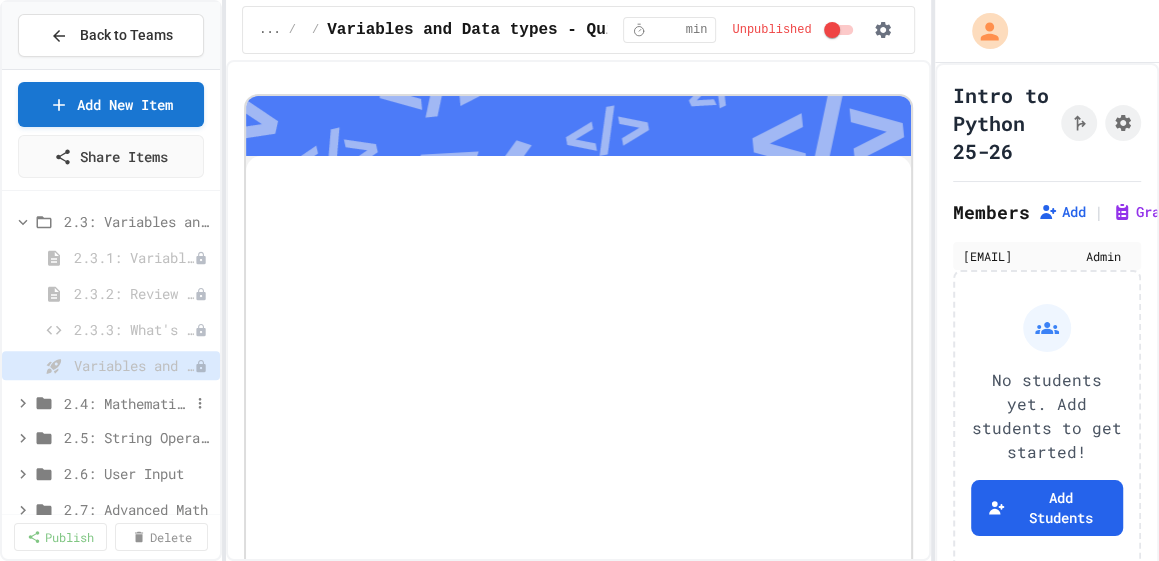 click 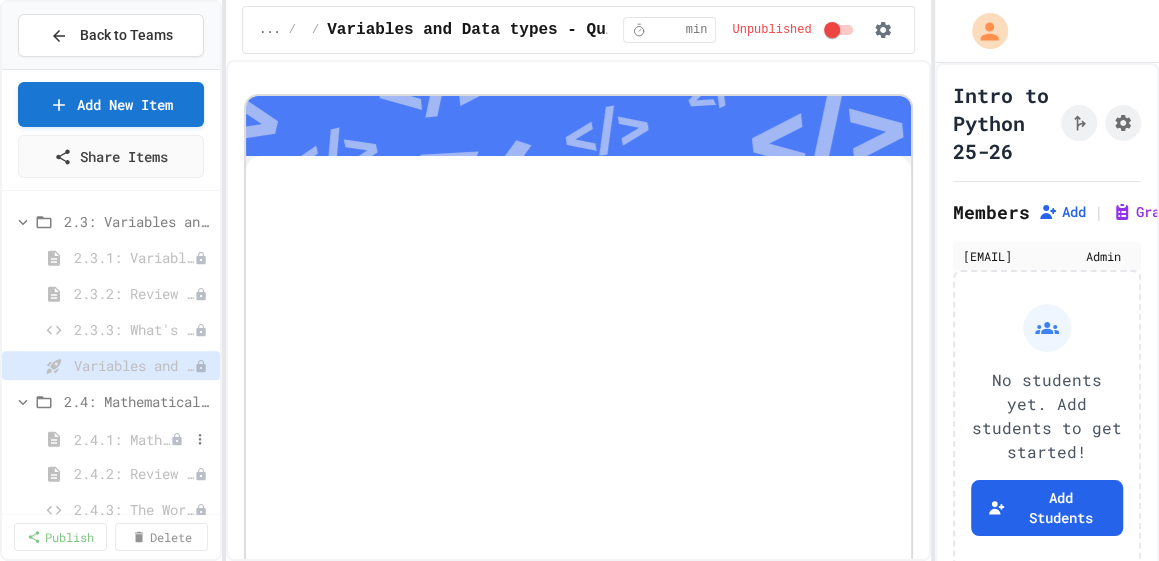 click on "2.4.1: Mathematical Operators" at bounding box center (122, 439) 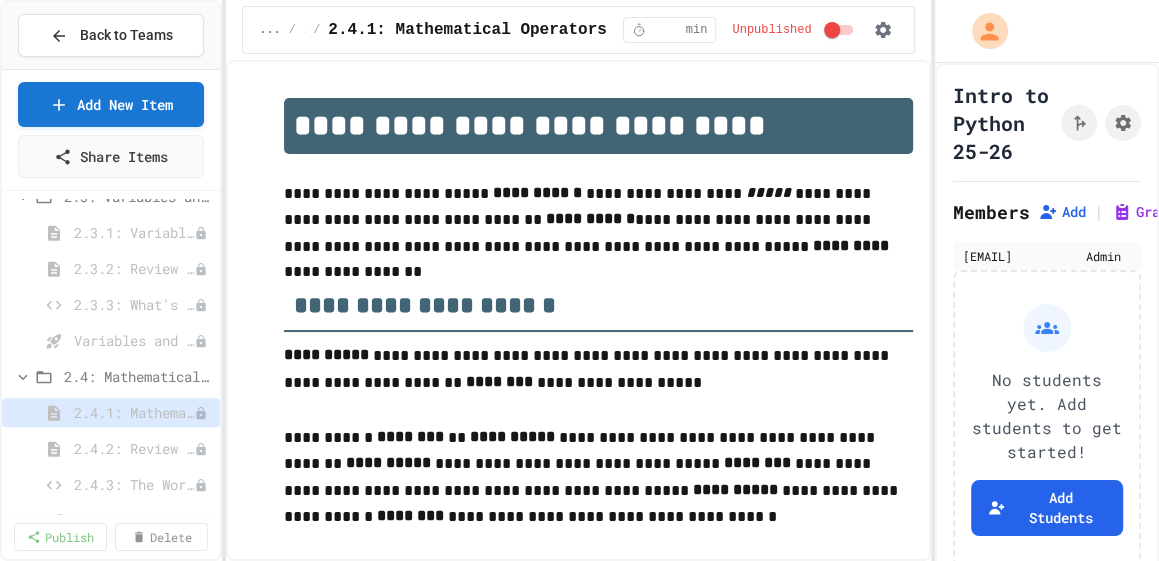 scroll, scrollTop: 1352, scrollLeft: 0, axis: vertical 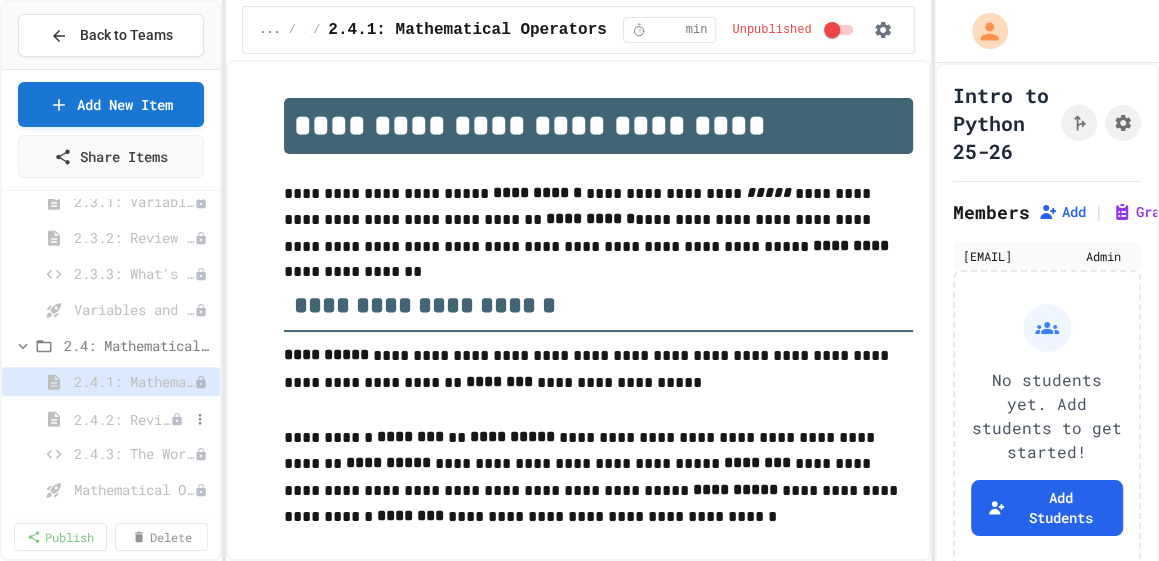 click on "2.4.2: Review - Mathematical Operators" at bounding box center [122, 419] 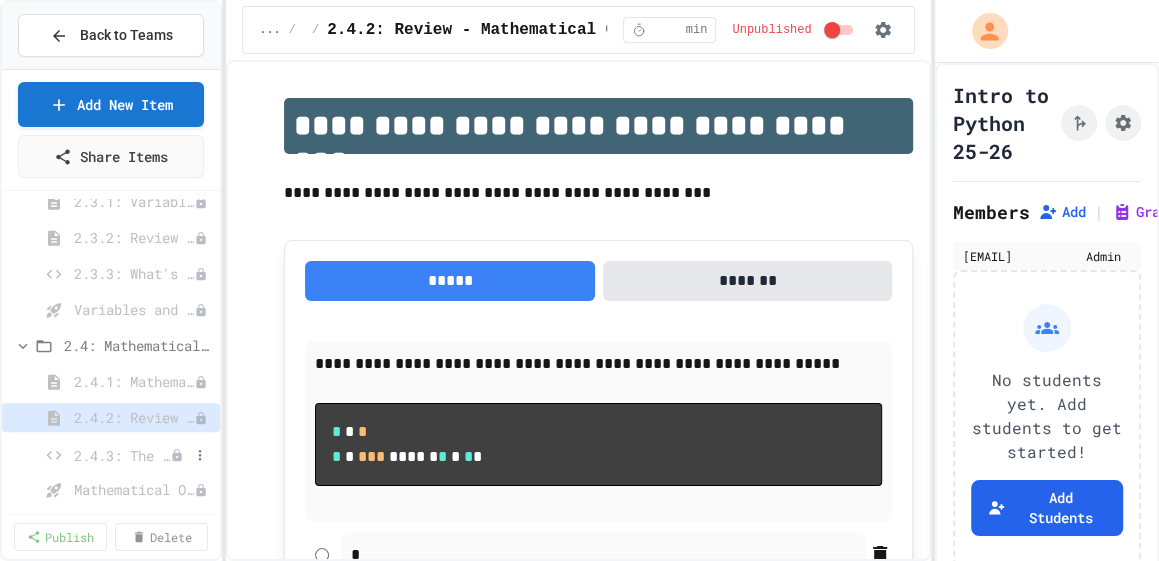 click on "2.4.3: The World's Worst Farmer's Market" at bounding box center [122, 455] 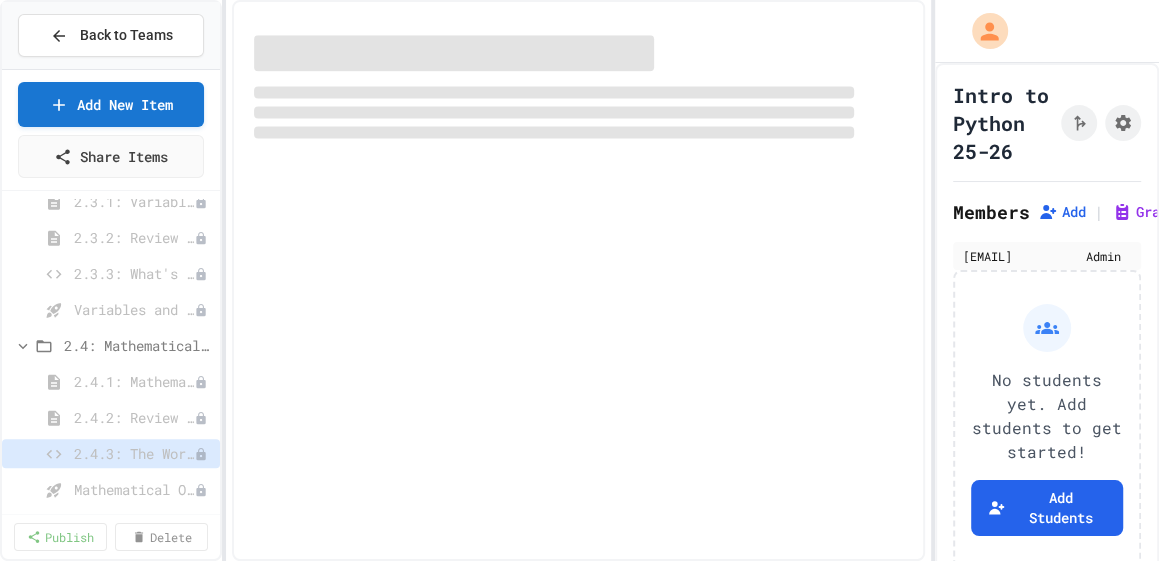 select on "*******" 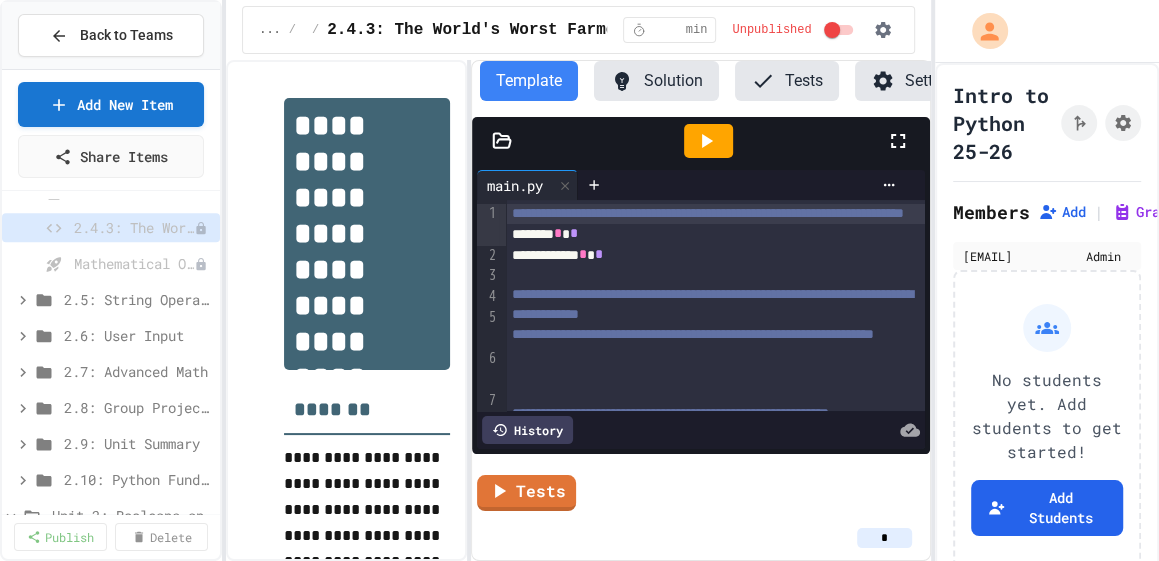 scroll, scrollTop: 1581, scrollLeft: 0, axis: vertical 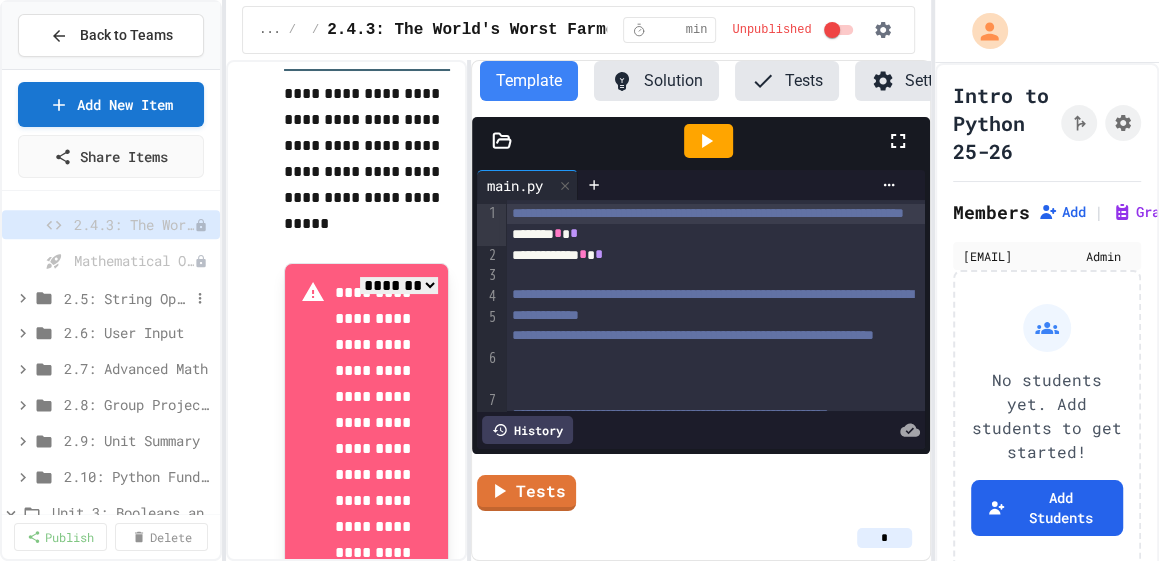 click on "2.5: String Operators" at bounding box center [126, 298] 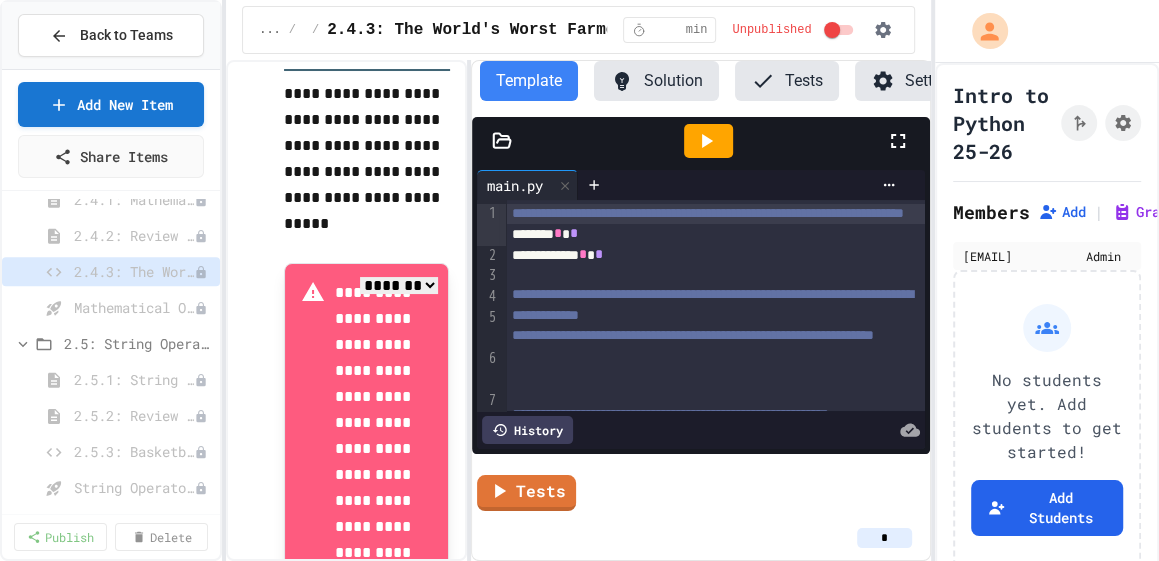 scroll, scrollTop: 1528, scrollLeft: 0, axis: vertical 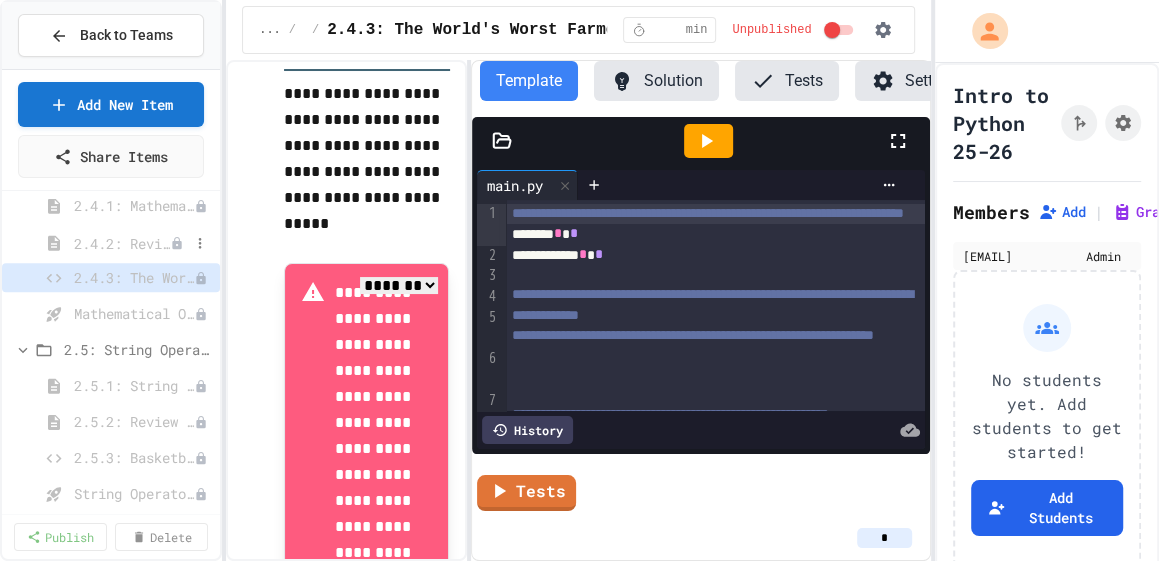 click on "2.4.2: Review - Mathematical Operators" at bounding box center [122, 243] 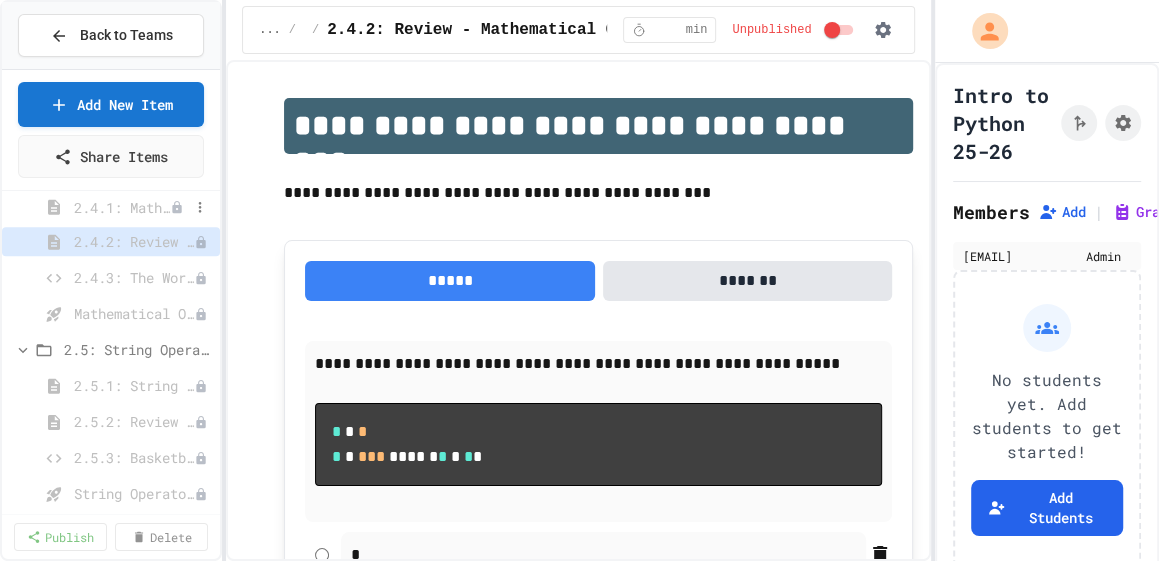 click on "2.4.1: Mathematical Operators" at bounding box center (122, 207) 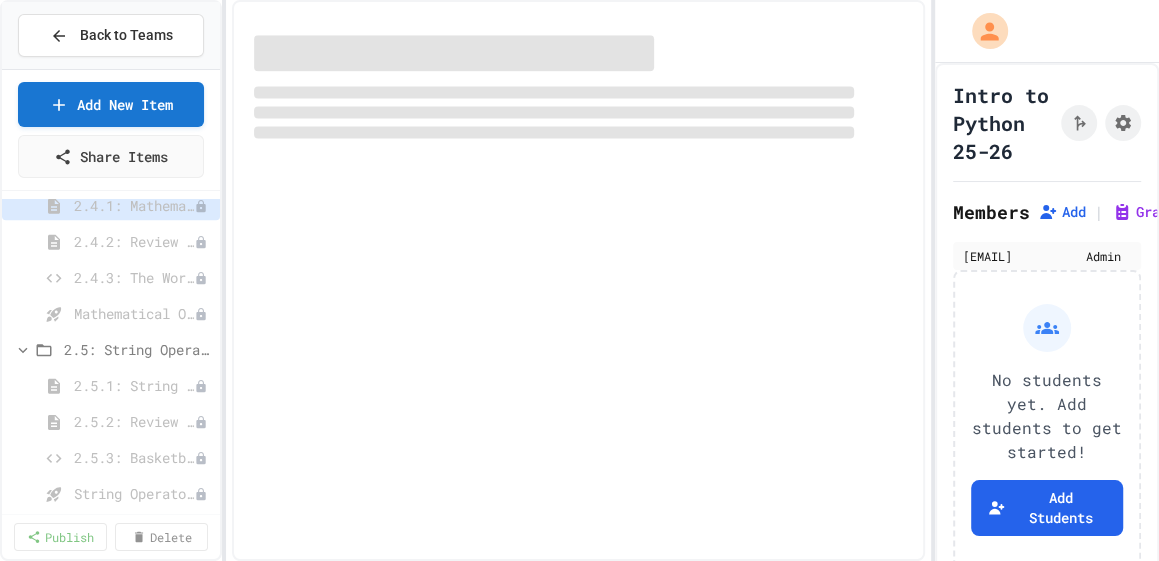 scroll, scrollTop: 1512, scrollLeft: 0, axis: vertical 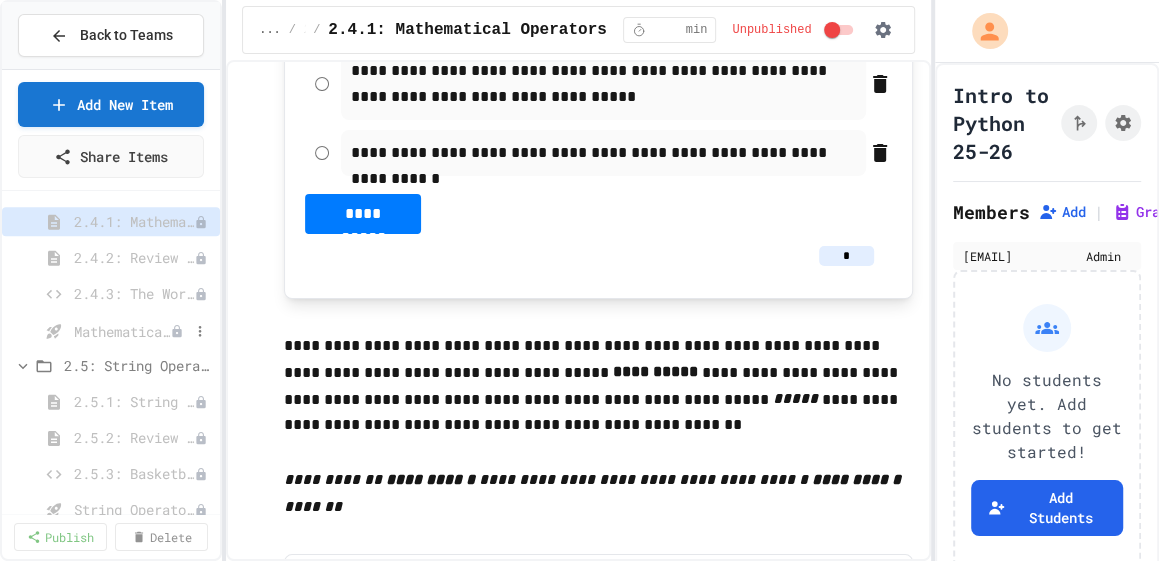 click on "Mathematical Operators - Quiz" at bounding box center (122, 331) 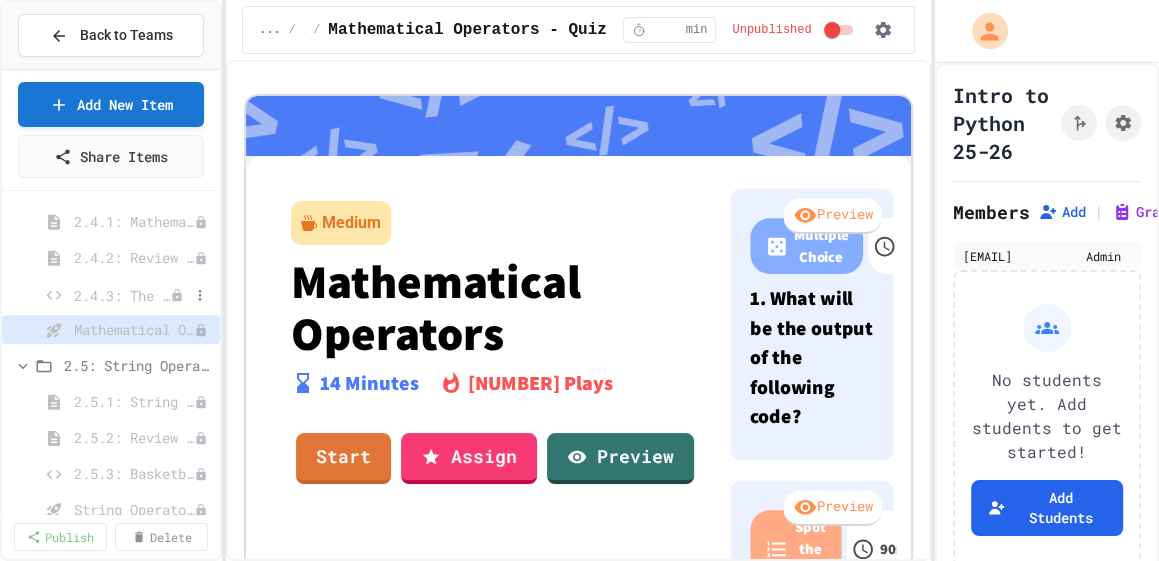 click on "2.4.3: The World's Worst Farmer's Market" at bounding box center [122, 295] 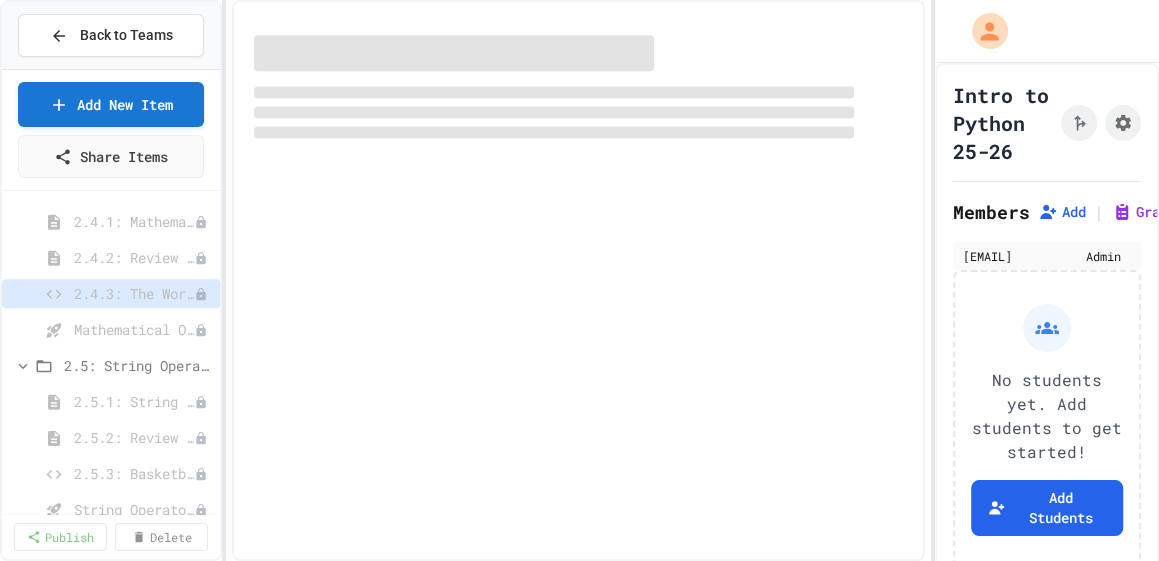 select on "*******" 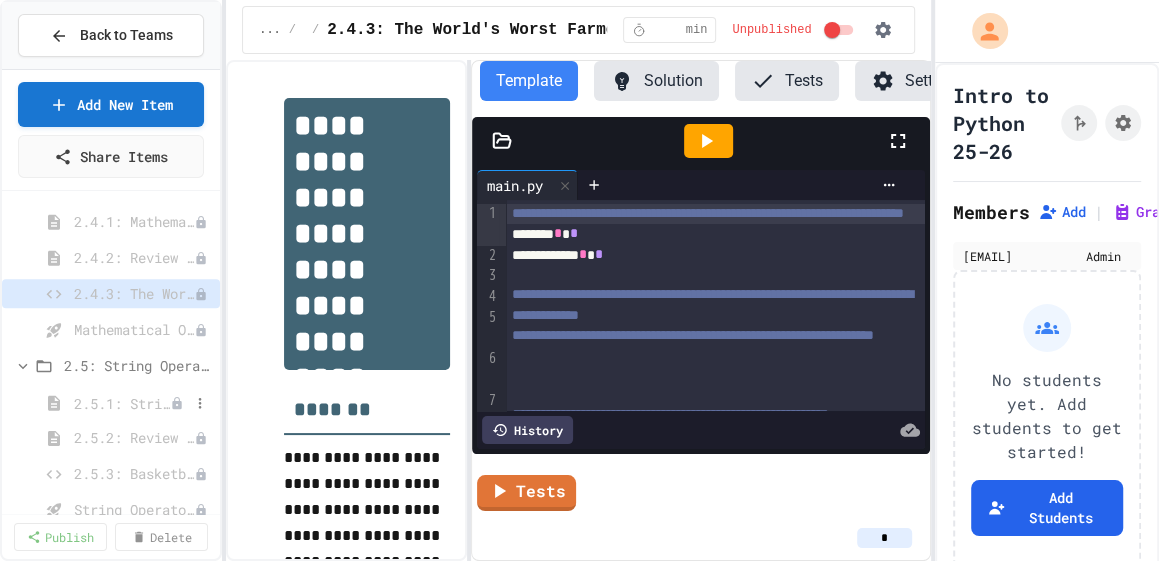 click on "2.5.1: String Operators" at bounding box center (122, 403) 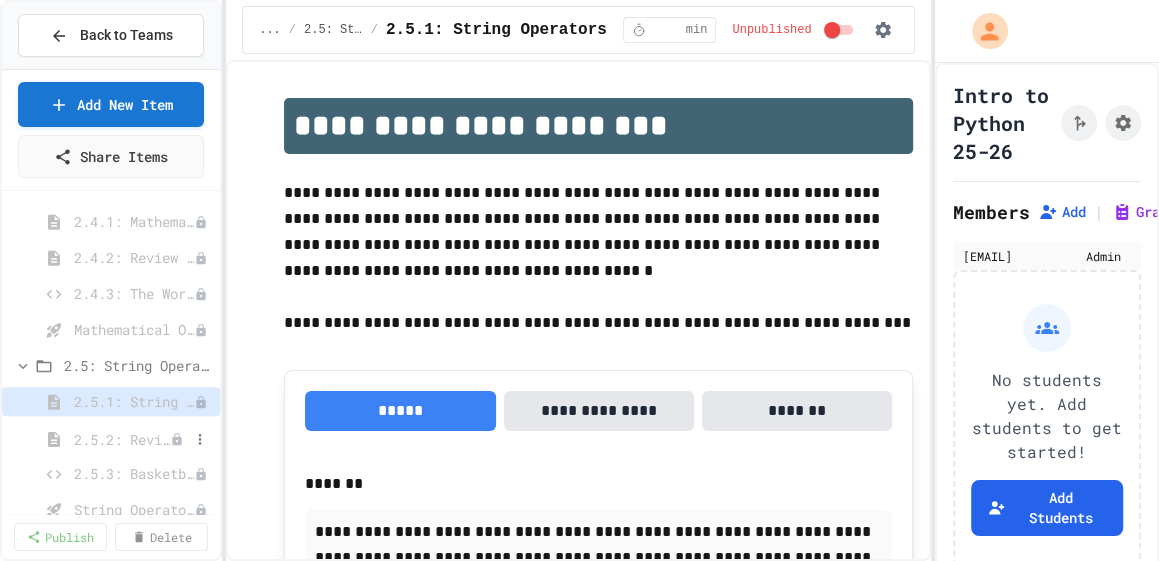 click on "2.5.2: Review - String Operators" at bounding box center [122, 439] 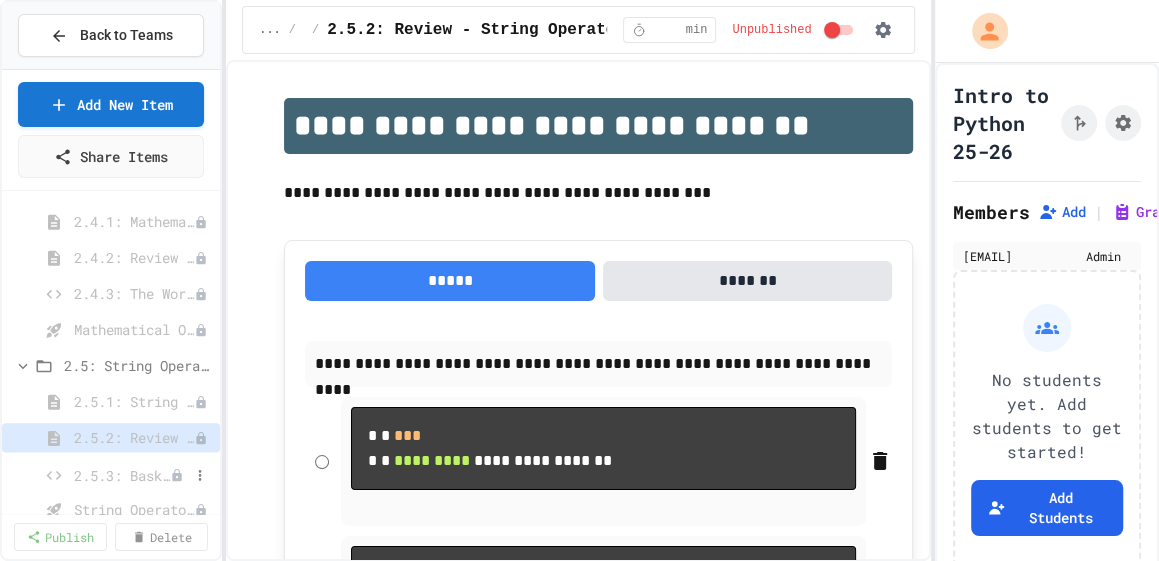 click on "2.5.3: Basketballs and Footballs" at bounding box center (122, 475) 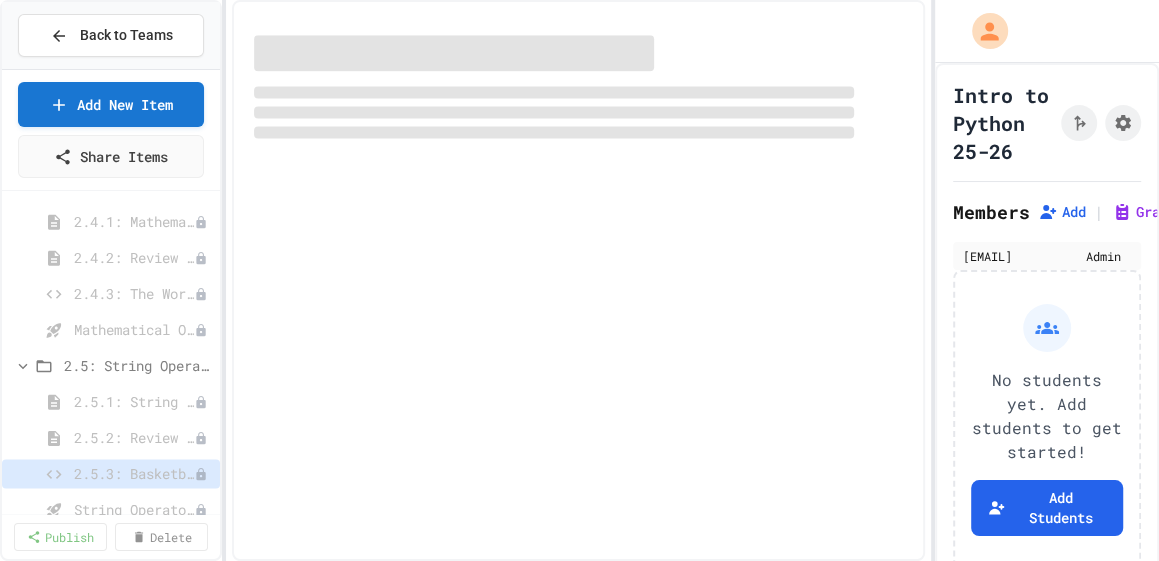 select on "*******" 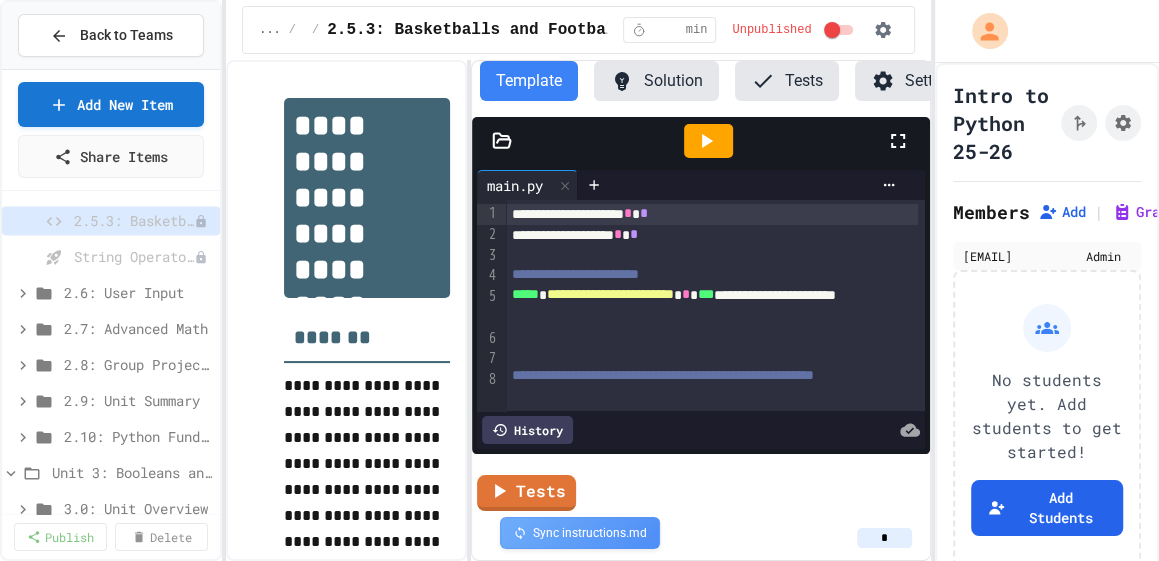 scroll, scrollTop: 1769, scrollLeft: 0, axis: vertical 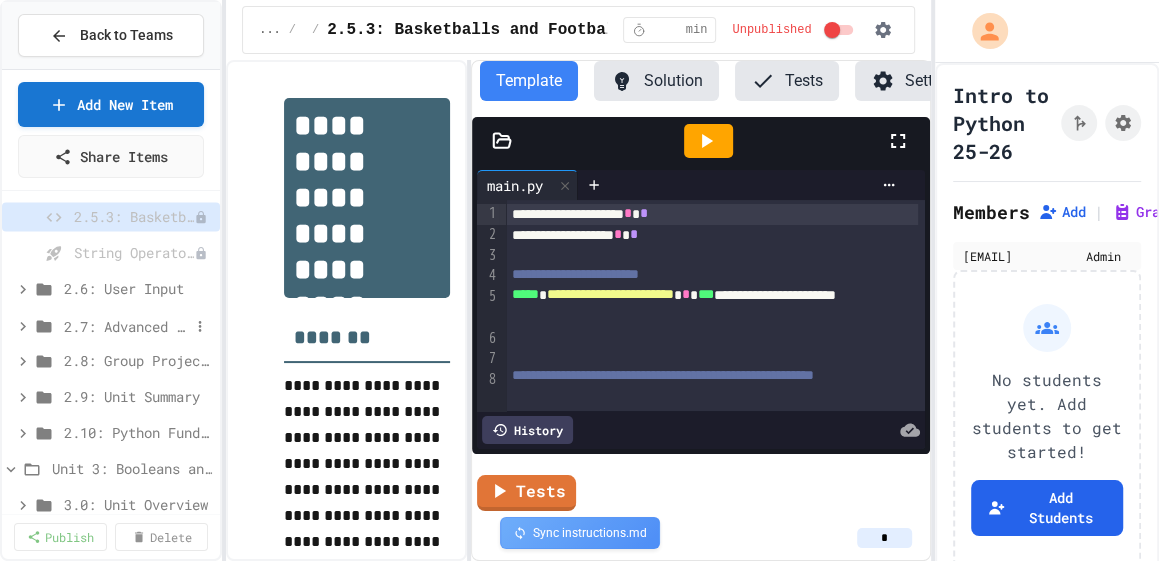 click on "2.7: Advanced Math" at bounding box center [126, 326] 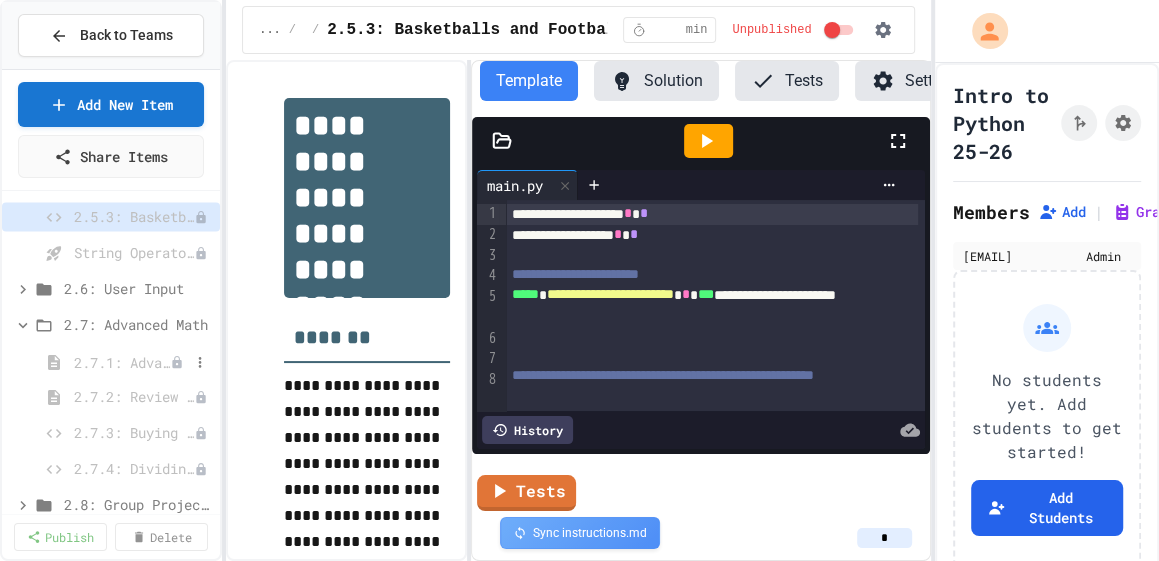 click on "2.7.1: Advanced Math" at bounding box center [111, 362] 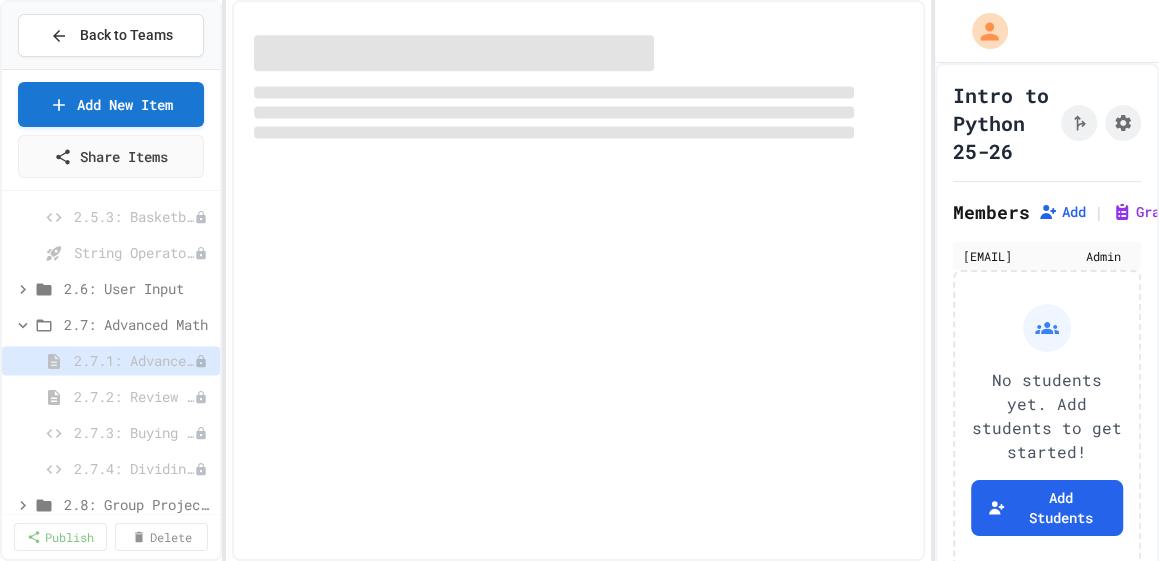 select on "***" 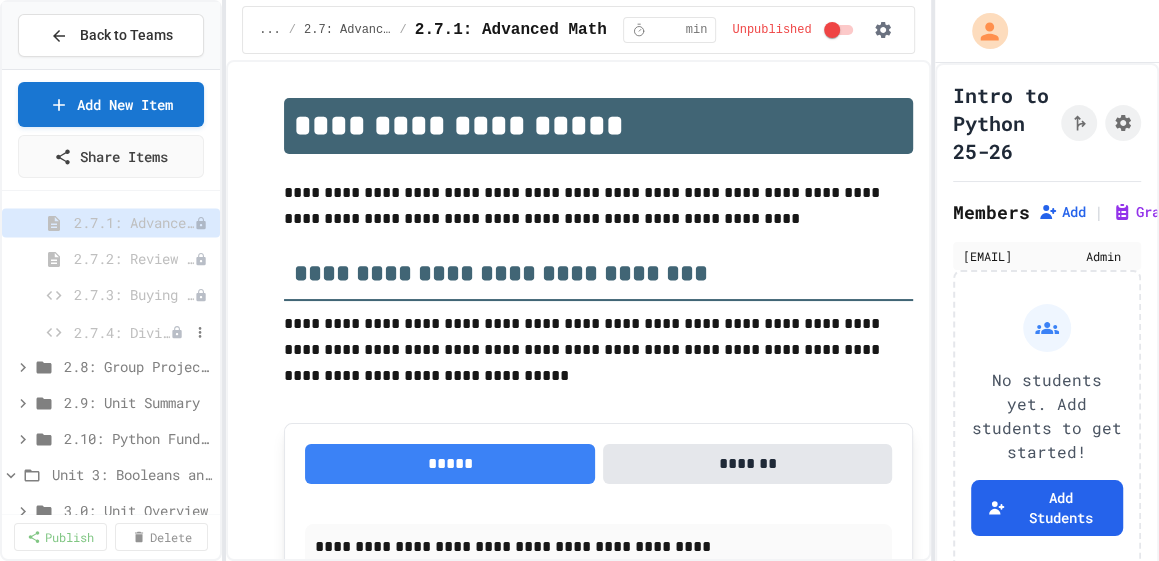 scroll, scrollTop: 1921, scrollLeft: 0, axis: vertical 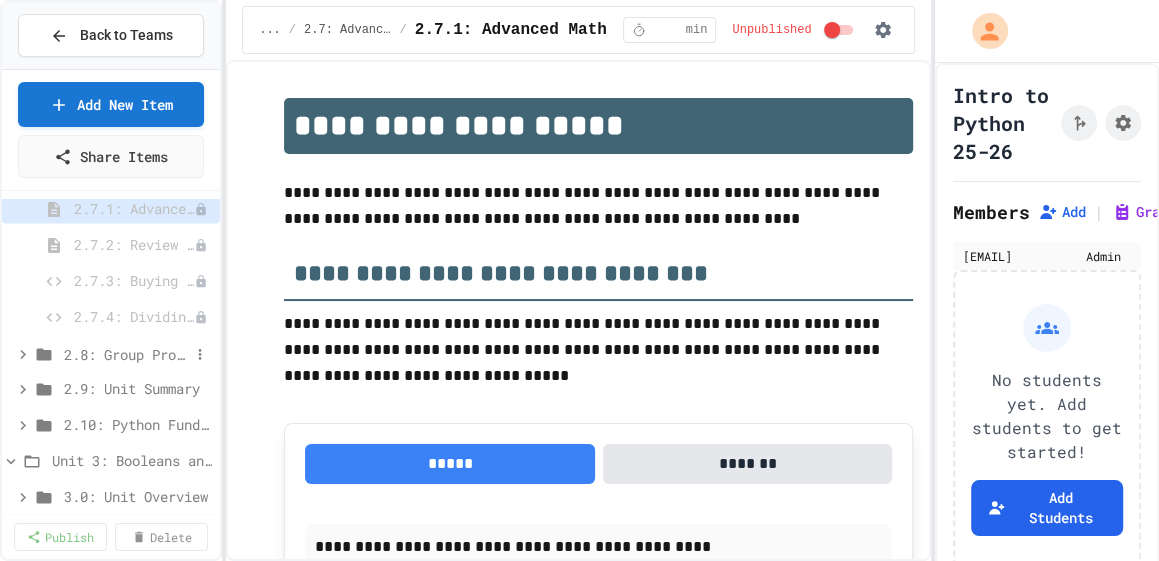 click on "2.8: Group Project - Mad Libs" at bounding box center [126, 354] 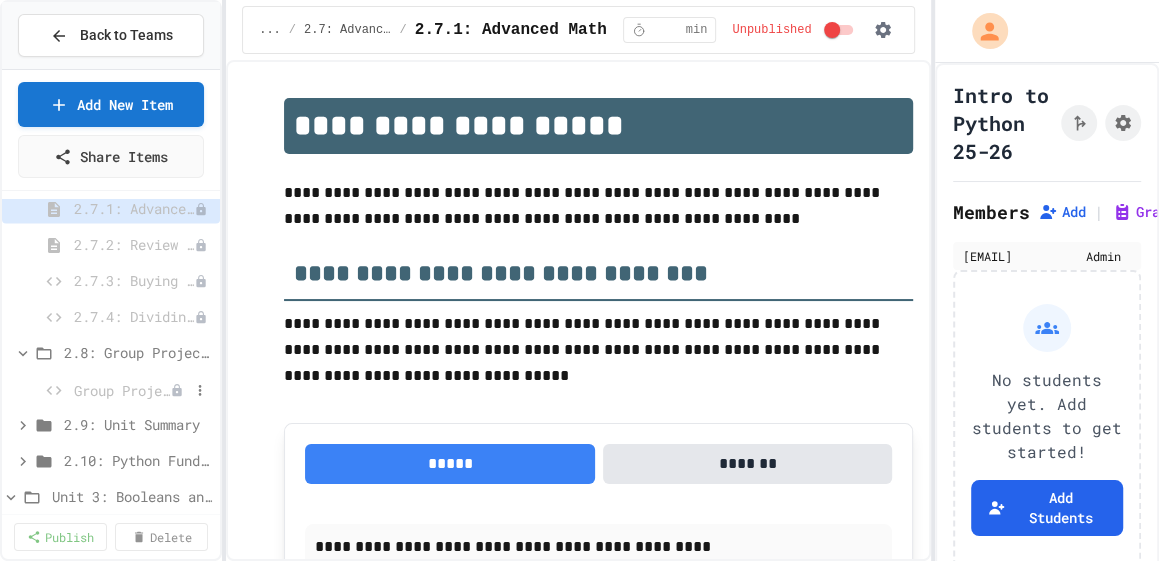 click on "Group Project - Mad Libs" at bounding box center [122, 390] 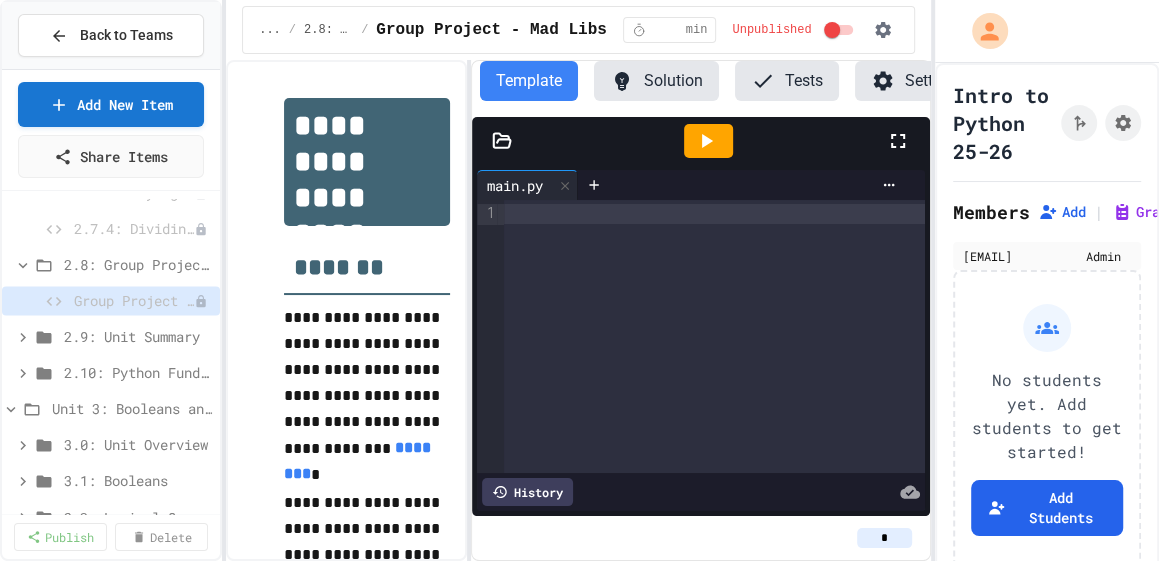 scroll, scrollTop: 2004, scrollLeft: 0, axis: vertical 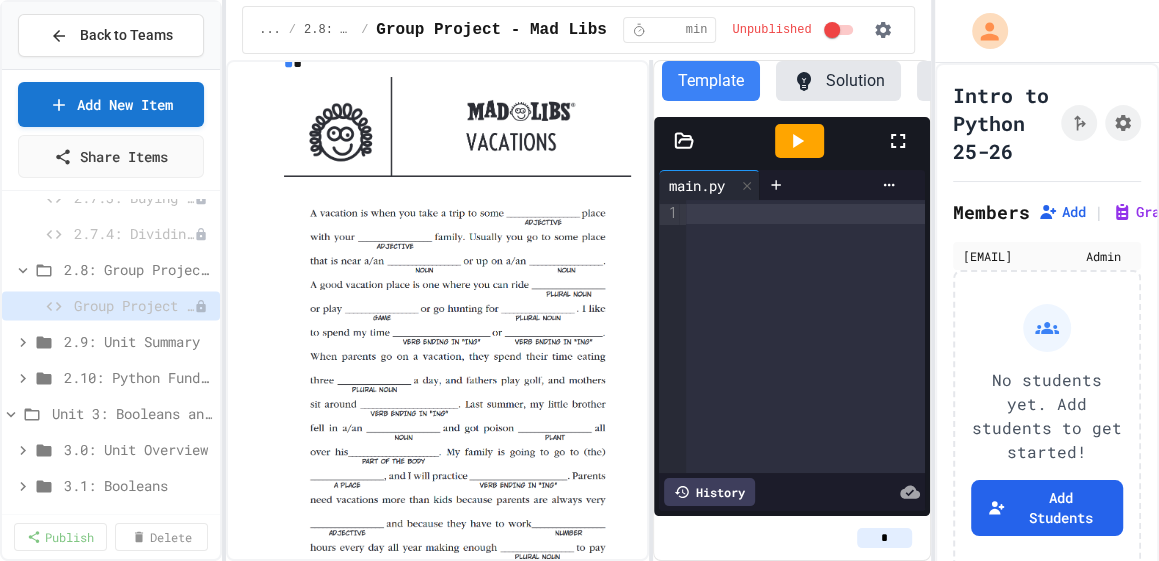click on "**********" at bounding box center (578, 310) 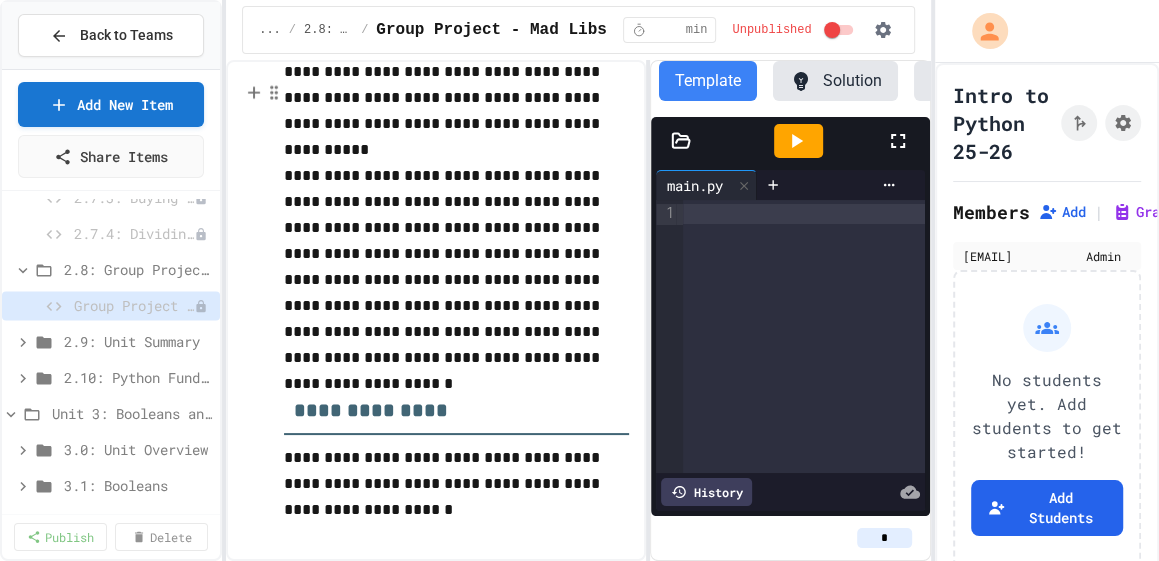 scroll, scrollTop: 2521, scrollLeft: 0, axis: vertical 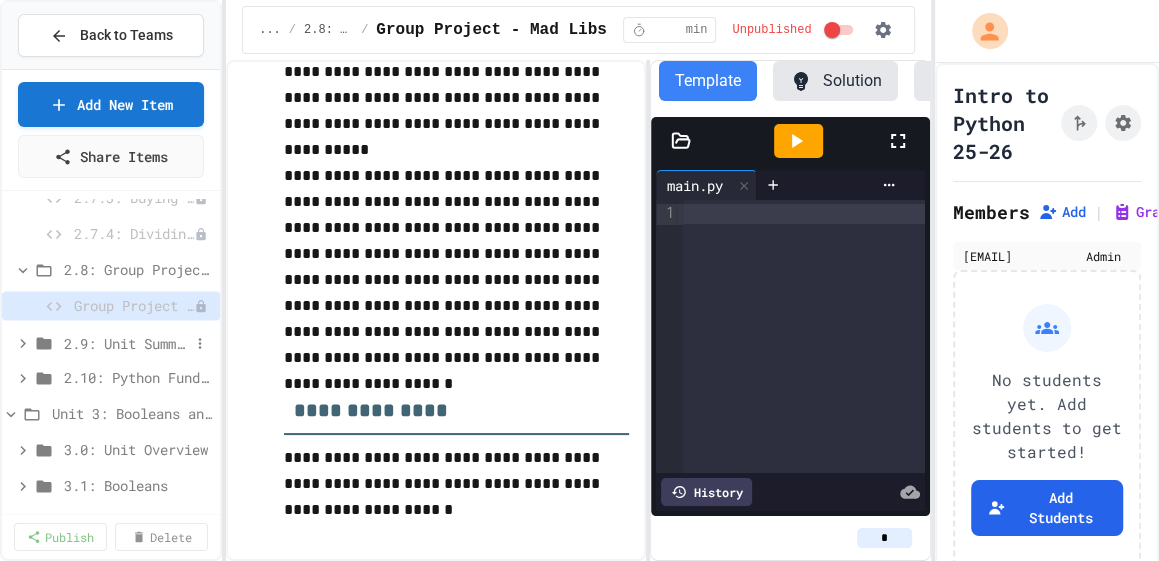 click on "2.9: Unit Summary" at bounding box center [111, 343] 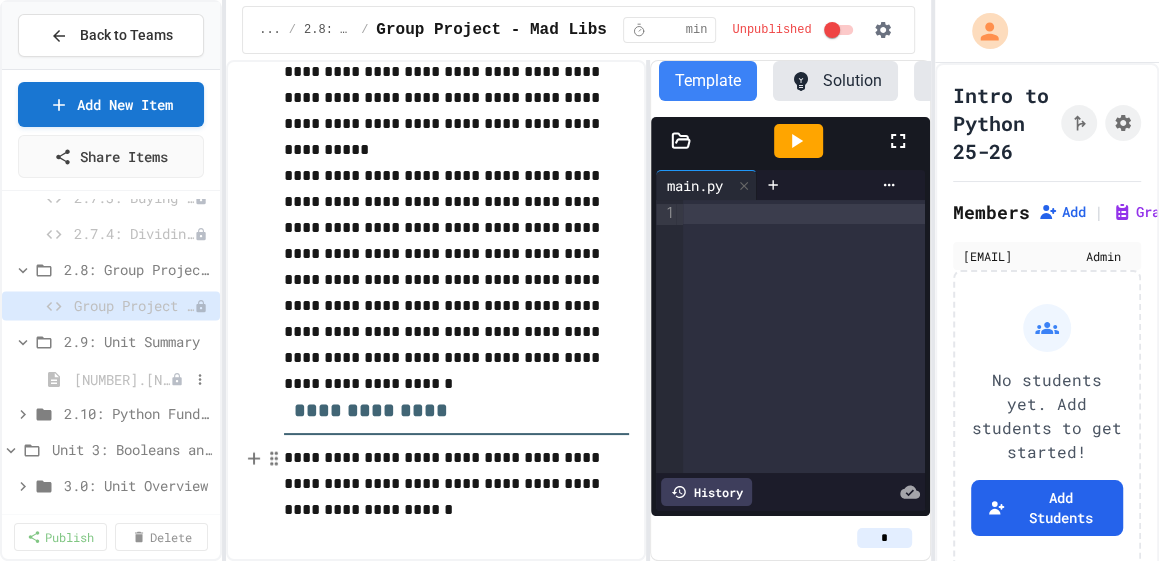 click on "[NUMBER].[NUMBER]: Unit Summary" at bounding box center (122, 379) 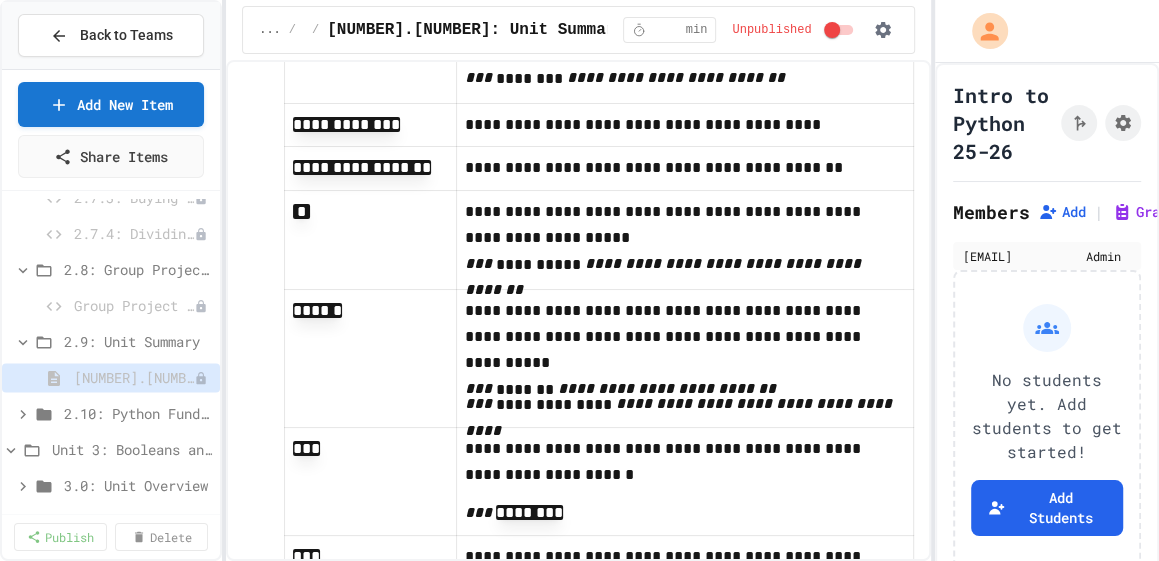 scroll, scrollTop: 3901, scrollLeft: 0, axis: vertical 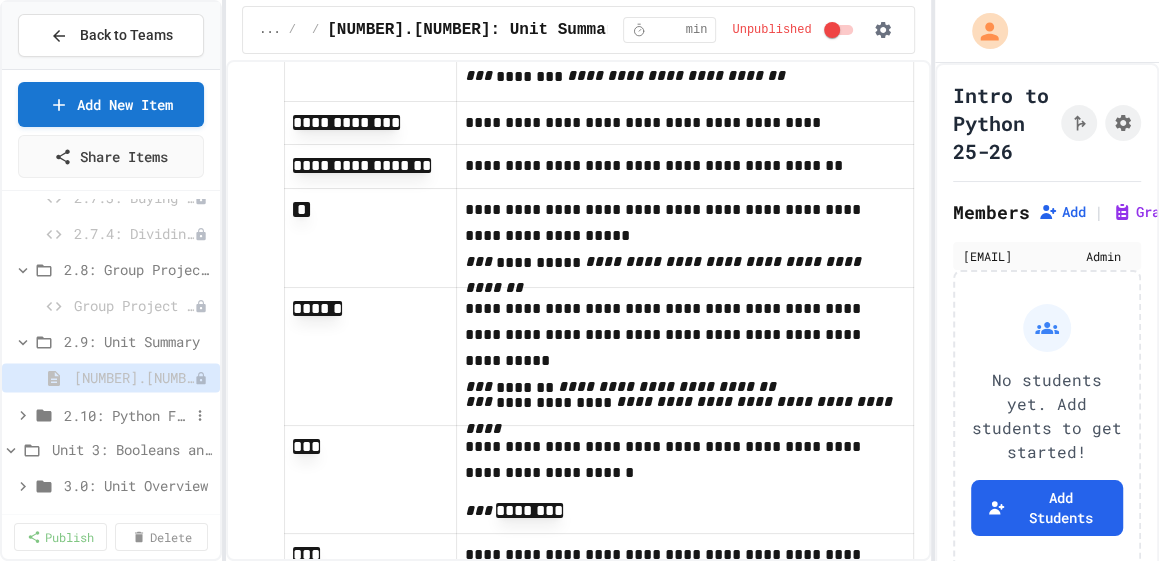 click on "2.10: Python Fundamentals Exam" at bounding box center [126, 415] 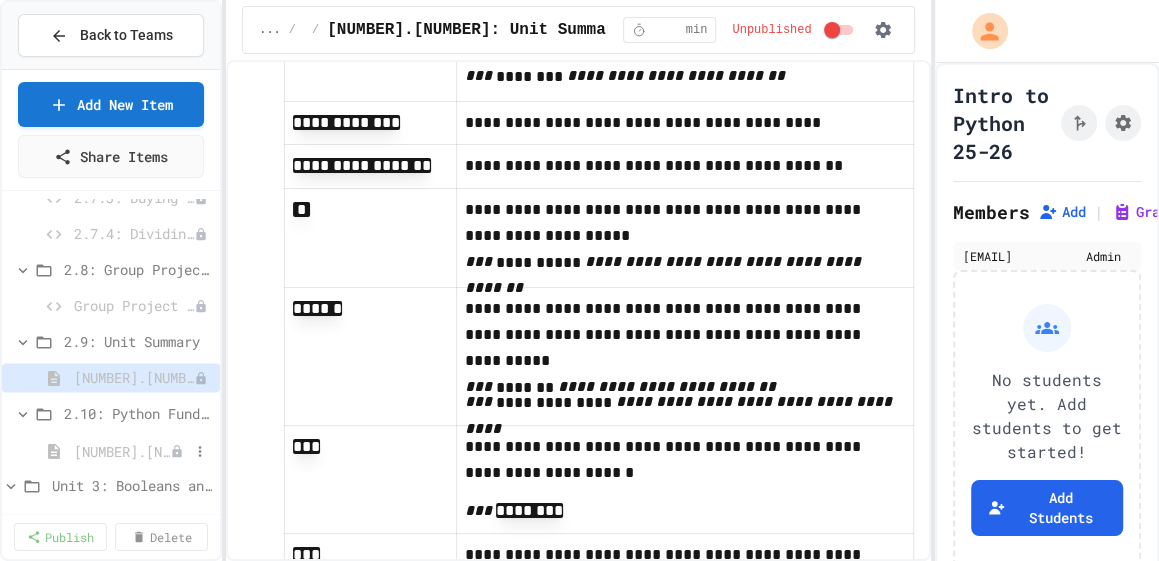 click on "[NUMBER].[NUMBER].[NUMBER]: Python Fundamentals Exam" at bounding box center [122, 451] 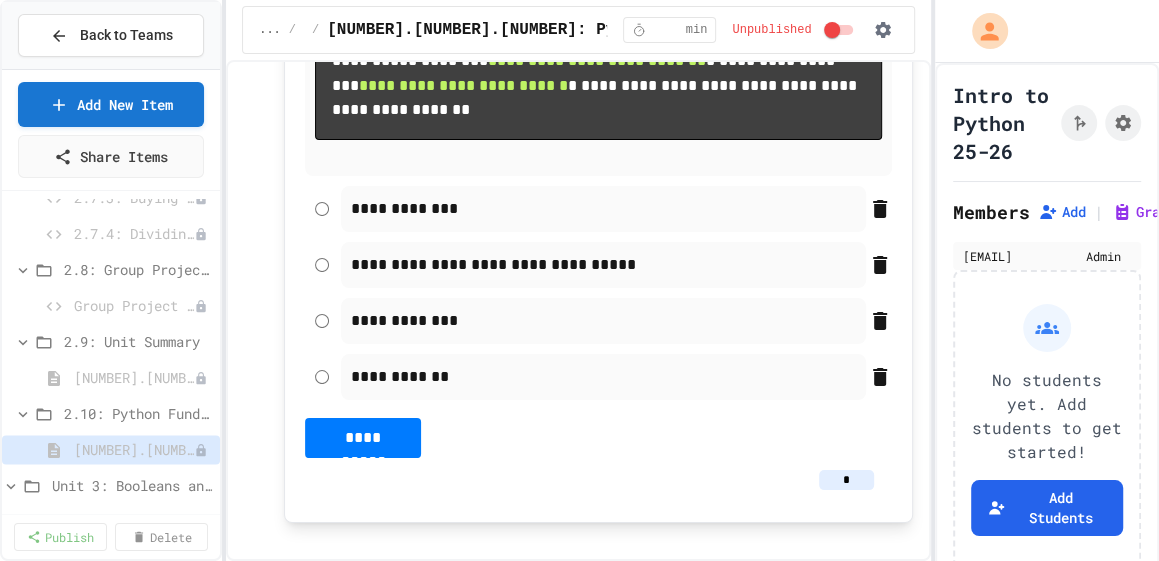 scroll, scrollTop: 480, scrollLeft: 0, axis: vertical 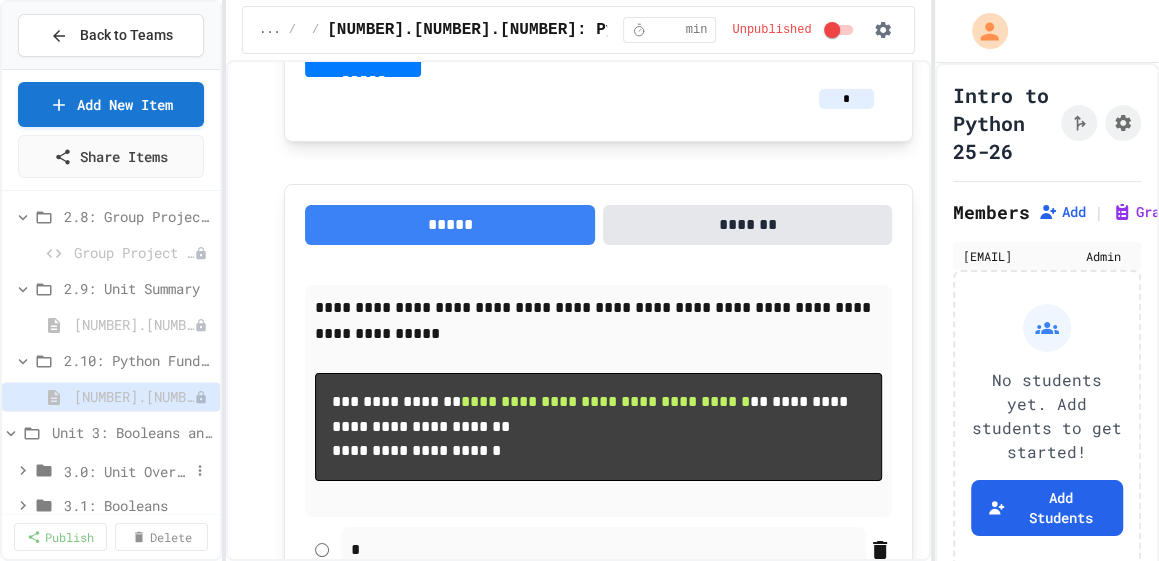 click on "3.0: Unit Overview" at bounding box center [126, 470] 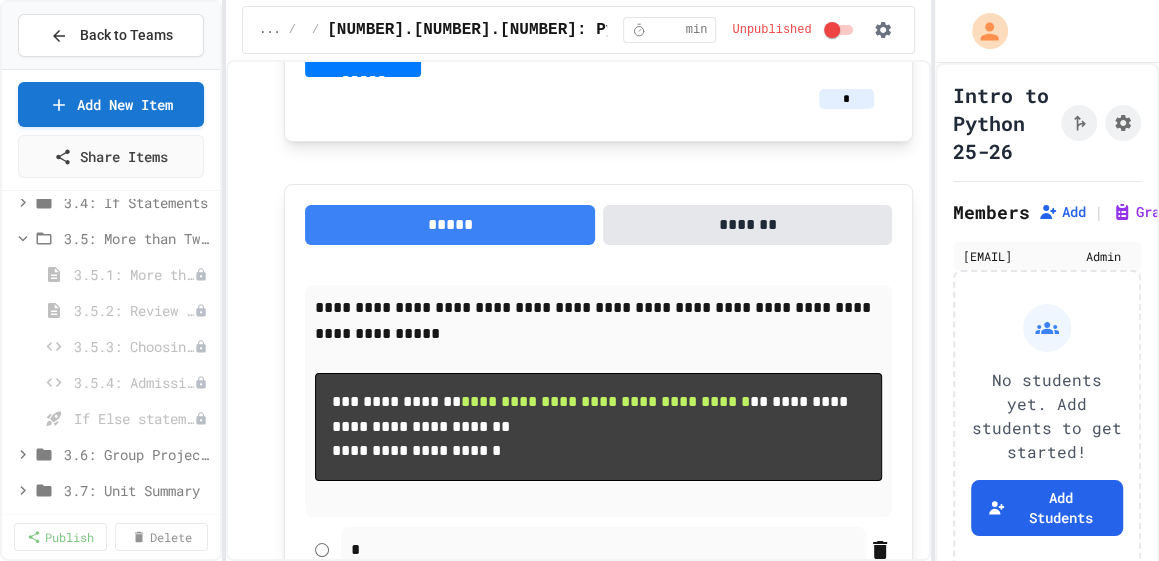 scroll, scrollTop: 2507, scrollLeft: 0, axis: vertical 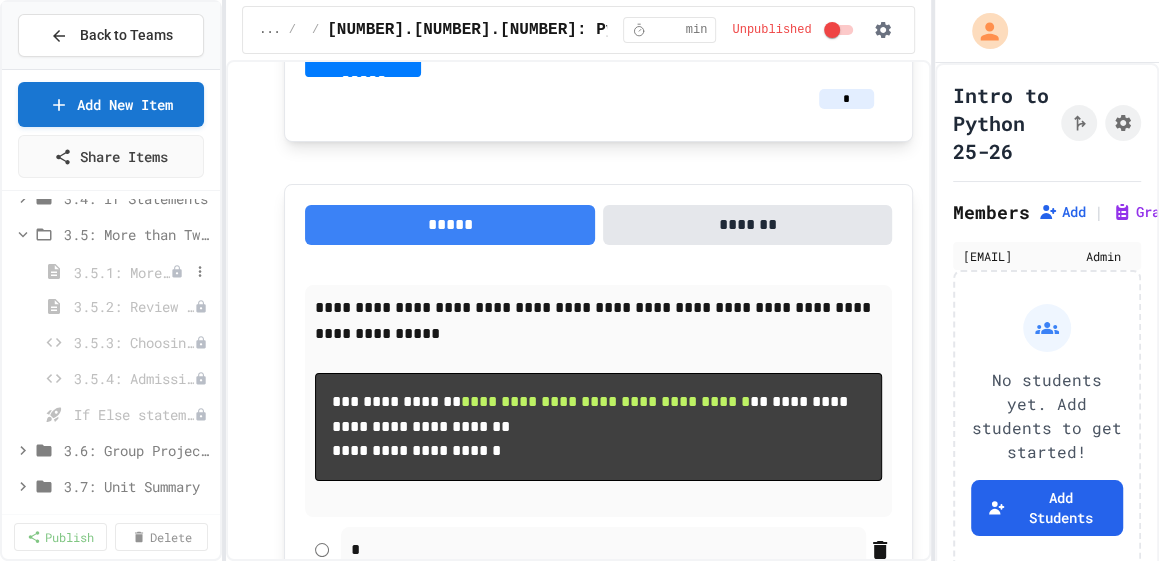 click on "3.5.1: More than Two Choices" at bounding box center [122, 272] 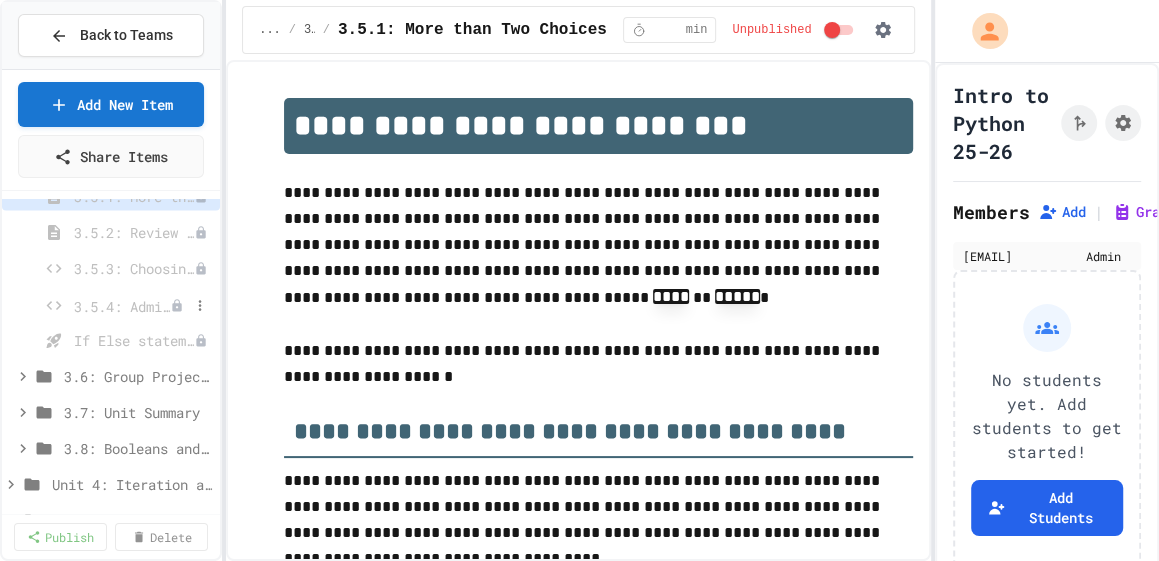 scroll, scrollTop: 2620, scrollLeft: 0, axis: vertical 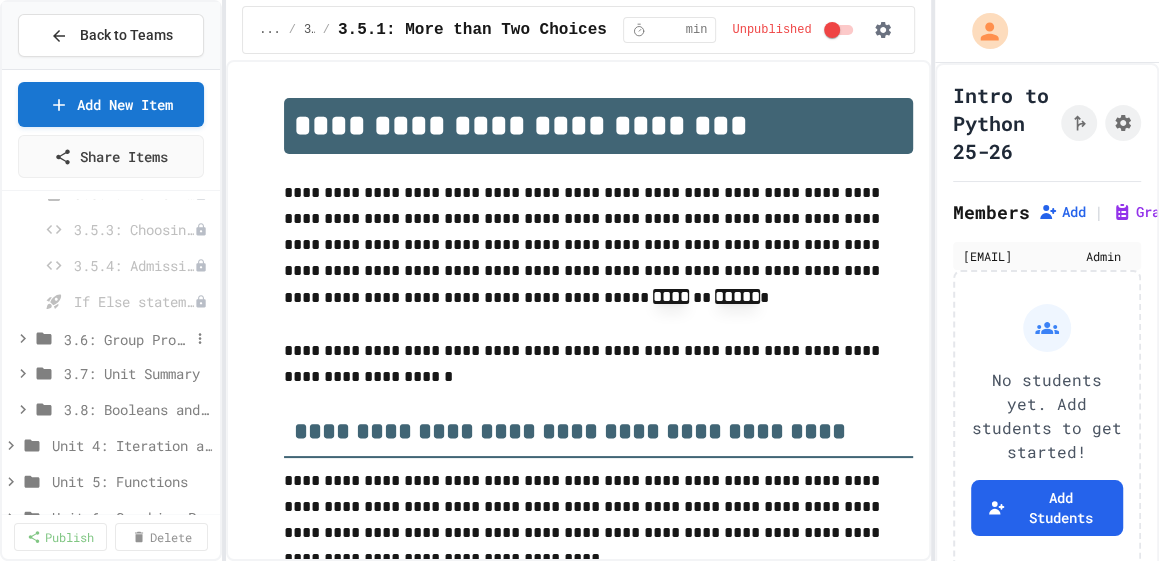 click on "3.6: Group Project - Guess your Classmates!" at bounding box center (126, 339) 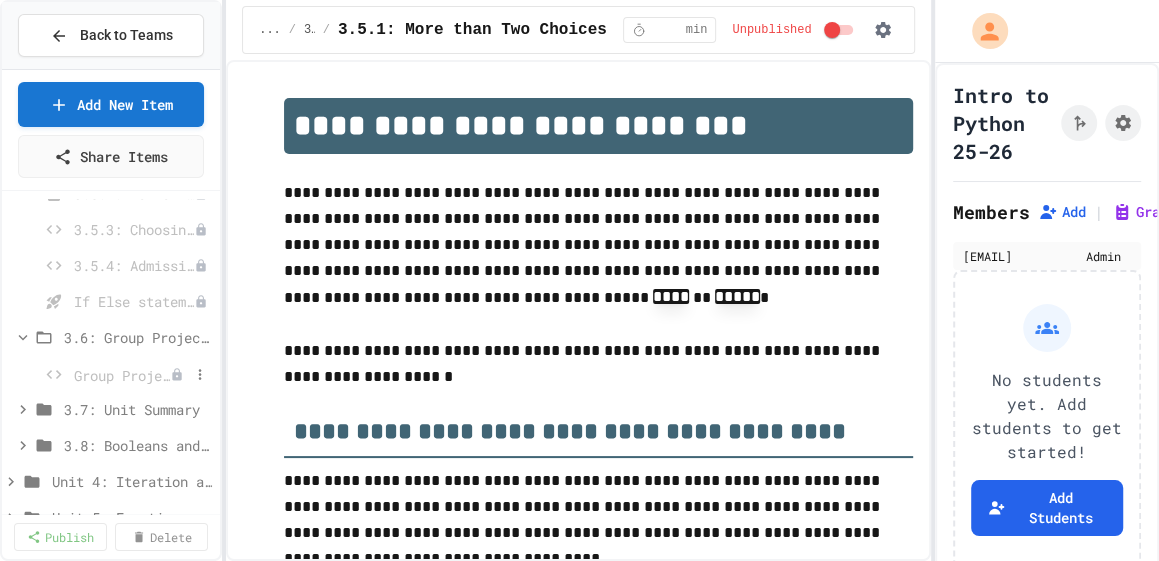 click on "Group Project - Guess your Classmates!" at bounding box center (122, 375) 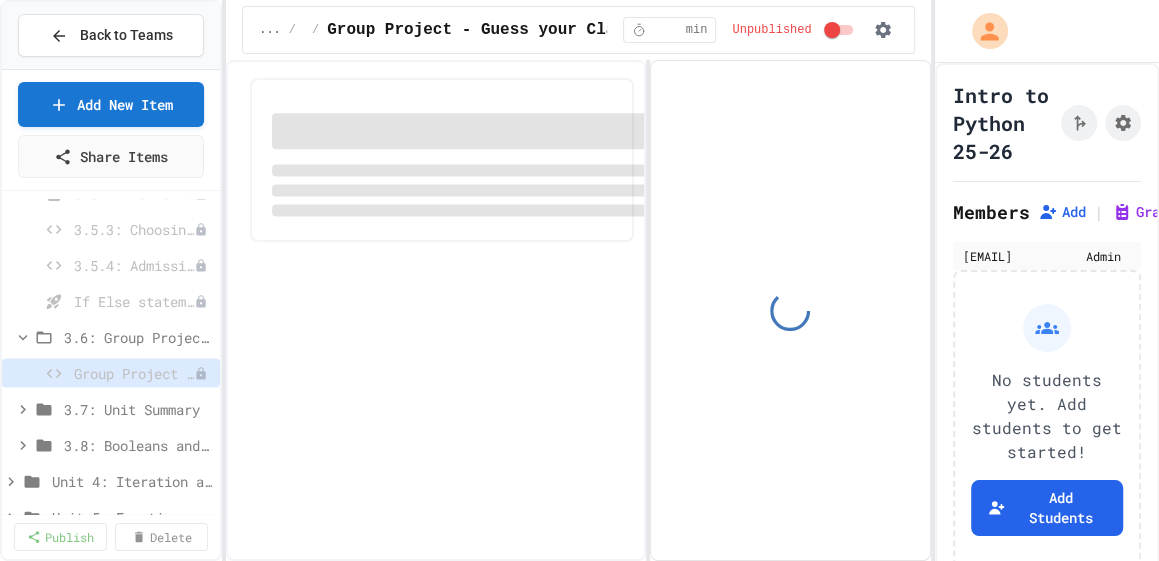 select on "***" 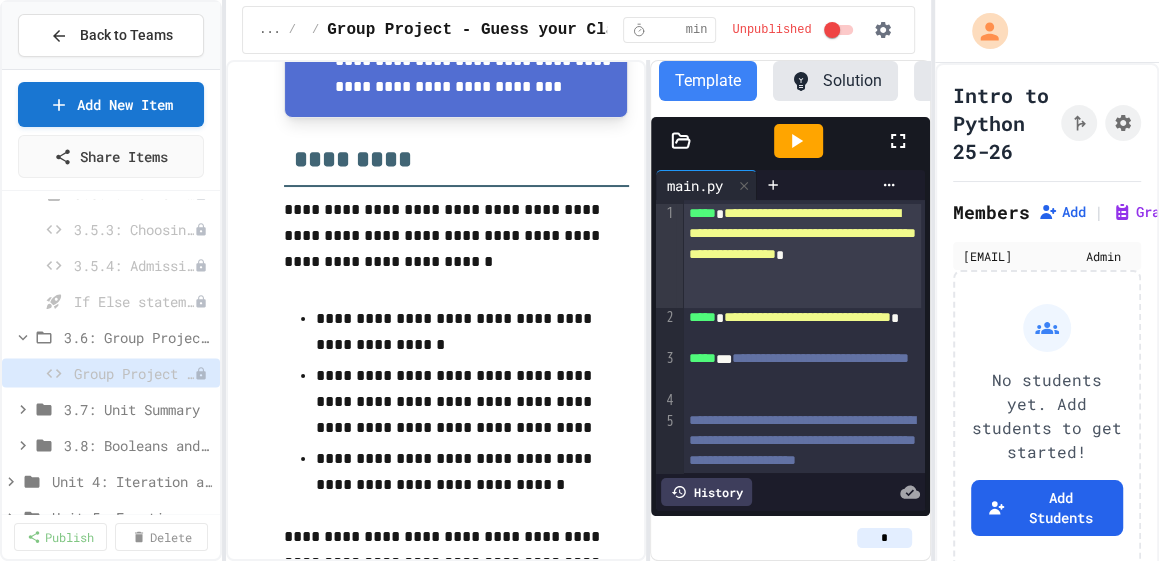 scroll, scrollTop: 1050, scrollLeft: 0, axis: vertical 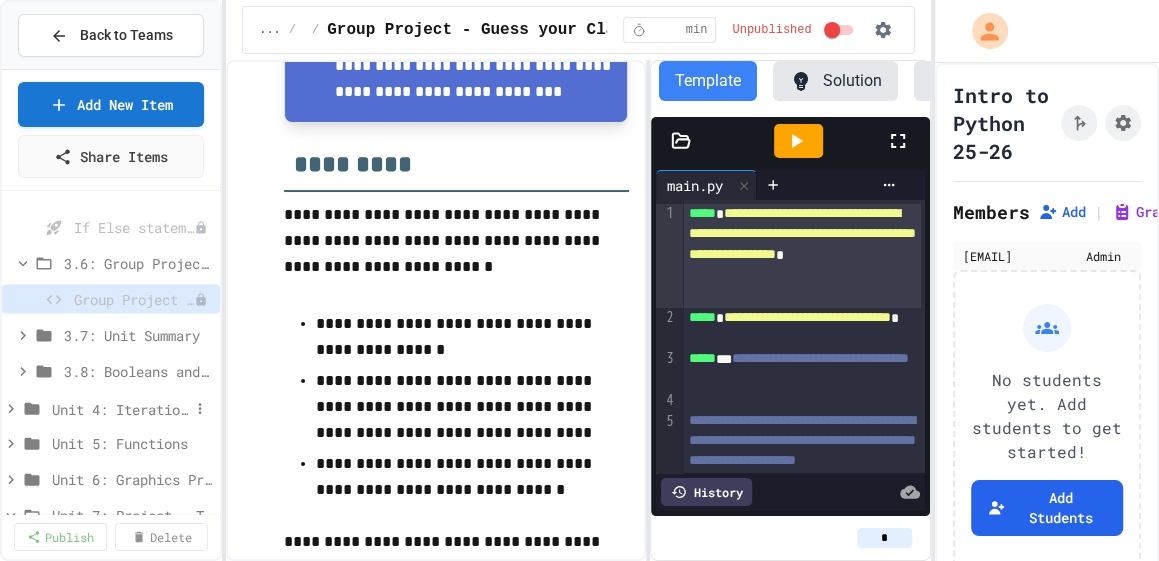 click on "Unit 4: Iteration and Random Numbers" at bounding box center (120, 409) 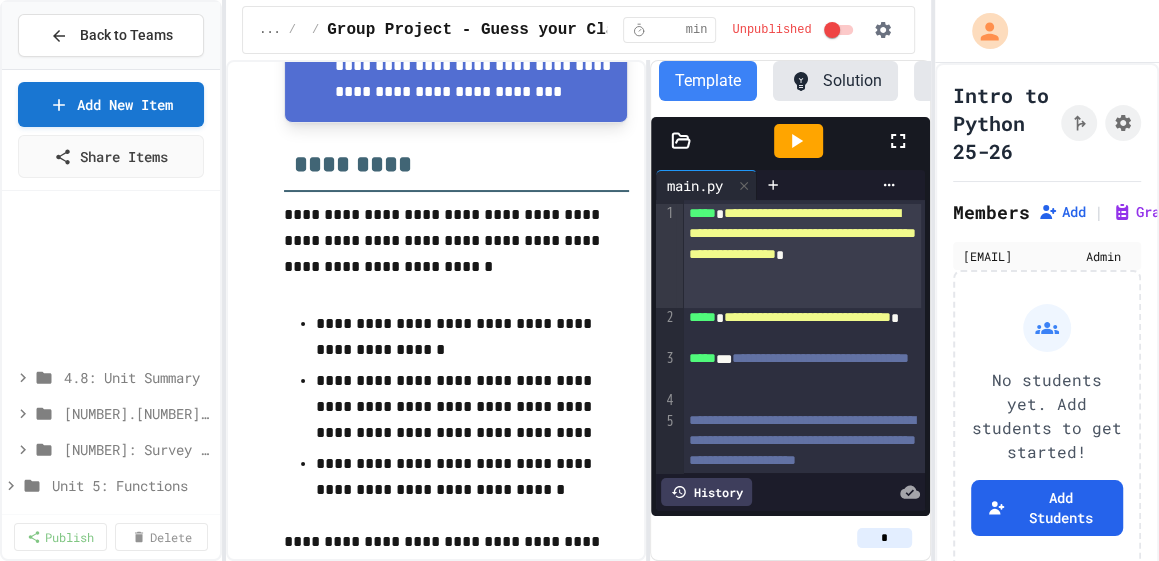 scroll, scrollTop: 3291, scrollLeft: 0, axis: vertical 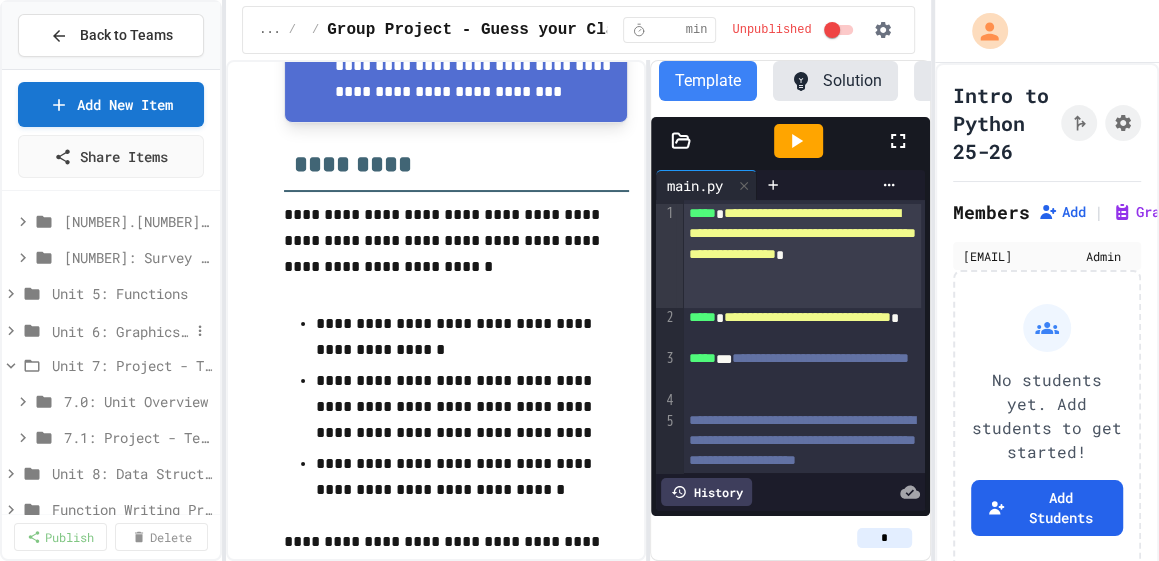 click on "Unit 6: Graphics Programming" at bounding box center (120, 331) 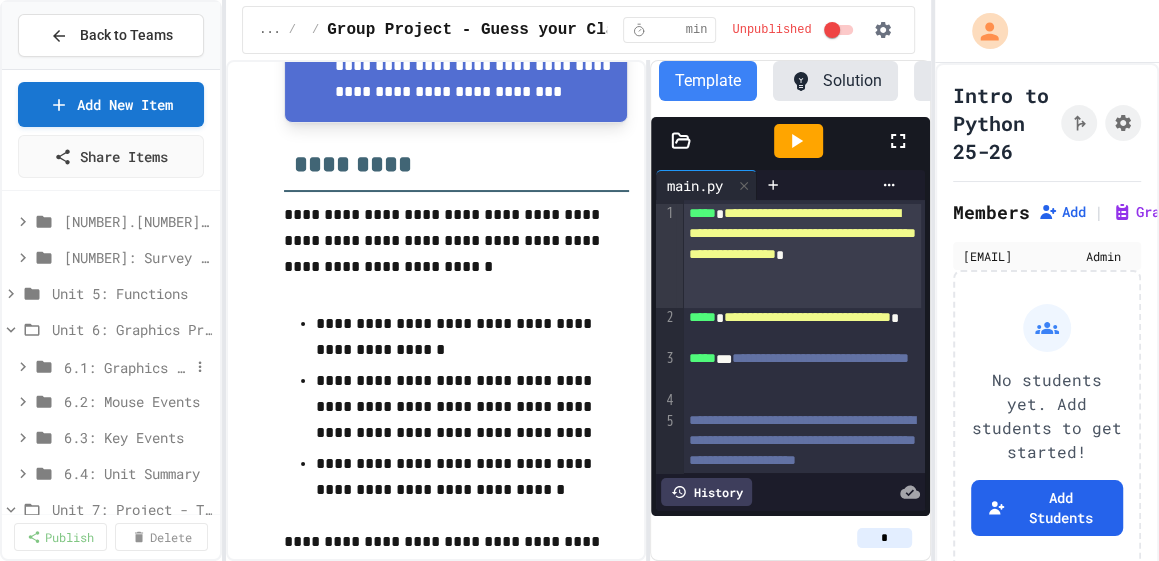 click on "6.1: Graphics in Python" at bounding box center (126, 367) 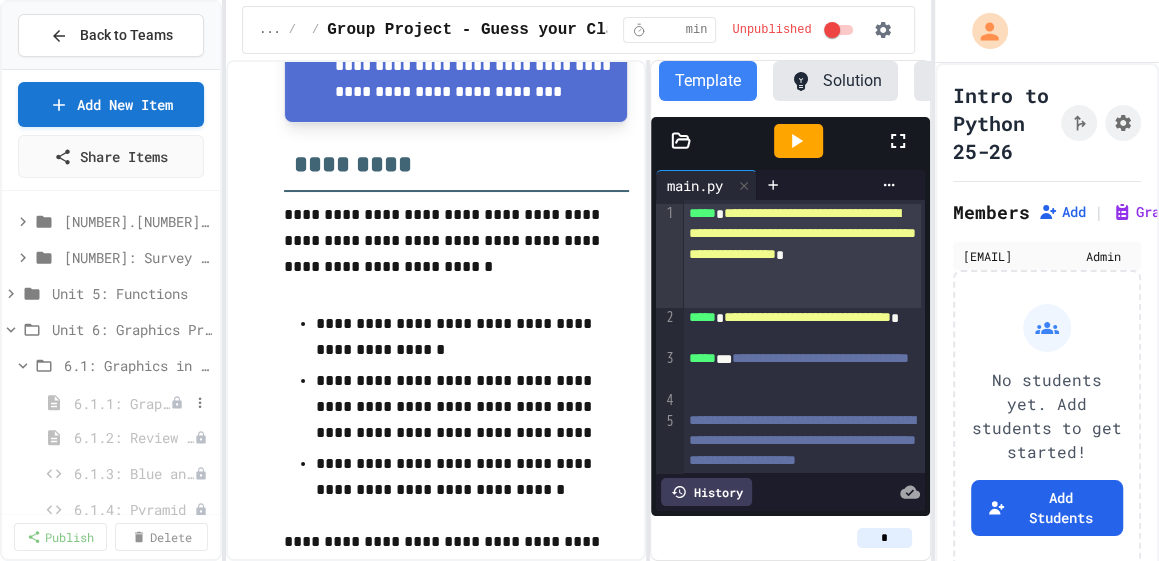 click on "6.1.1: Graphics in Python" at bounding box center (122, 403) 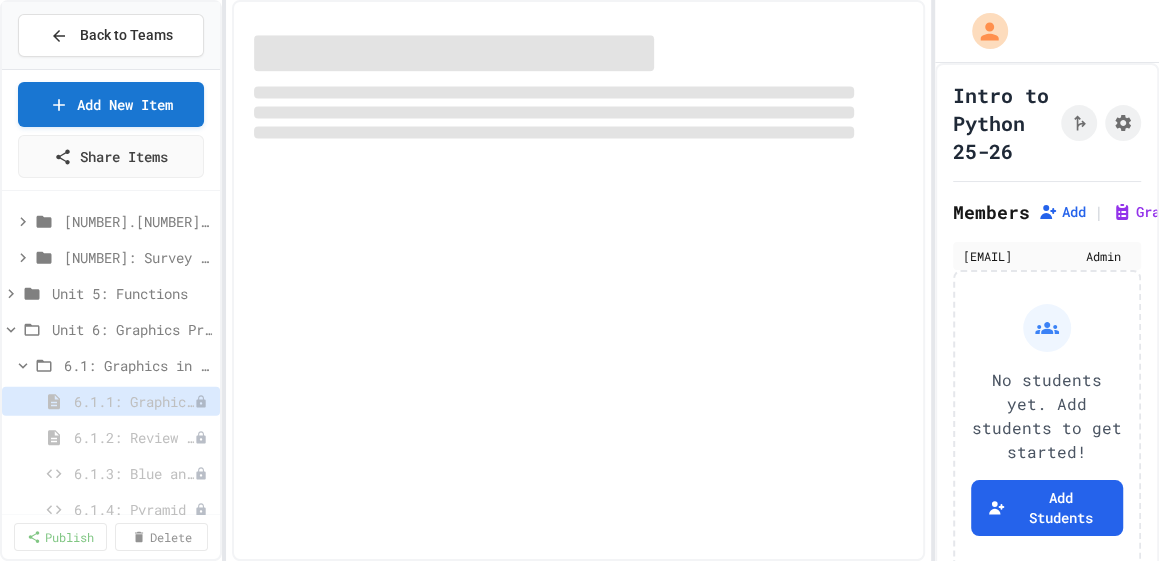 select on "***" 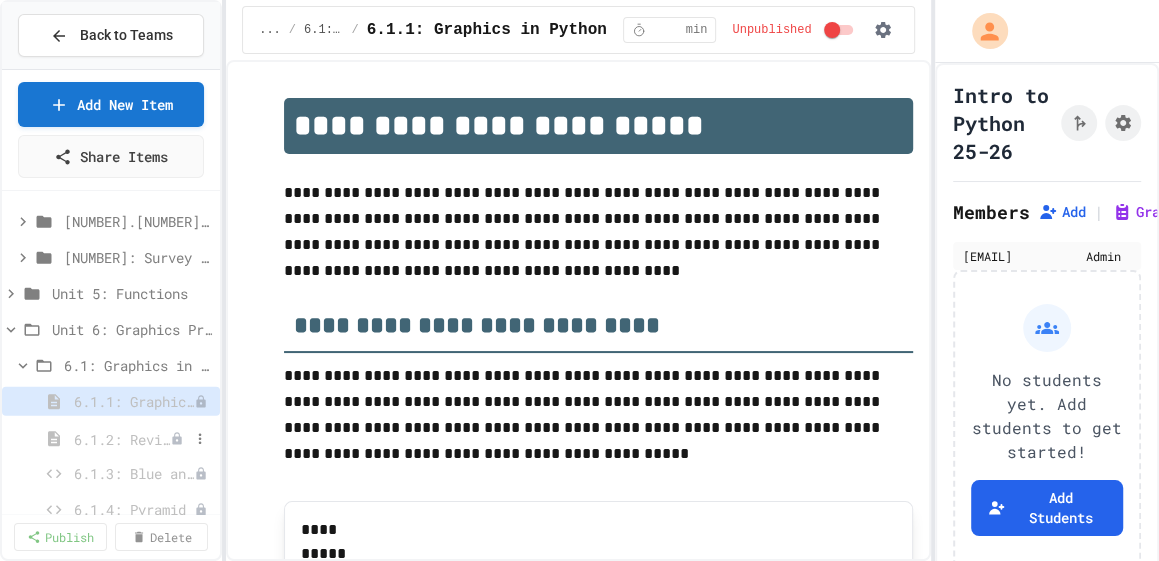 click on "6.1.2: Review - Graphics in Python" at bounding box center [122, 439] 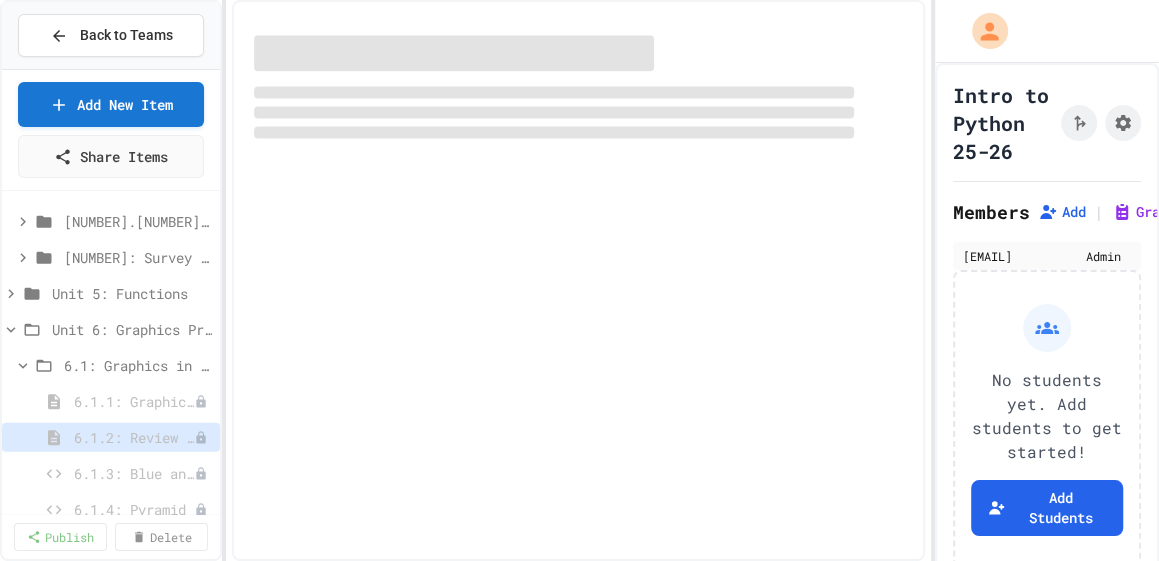 select on "***" 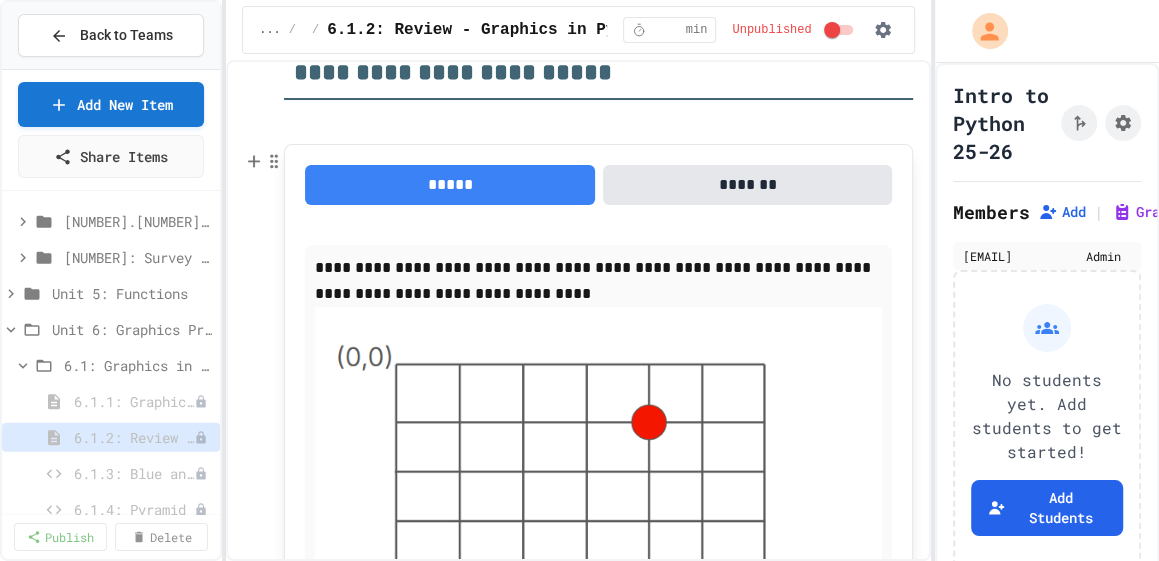 scroll, scrollTop: 408, scrollLeft: 0, axis: vertical 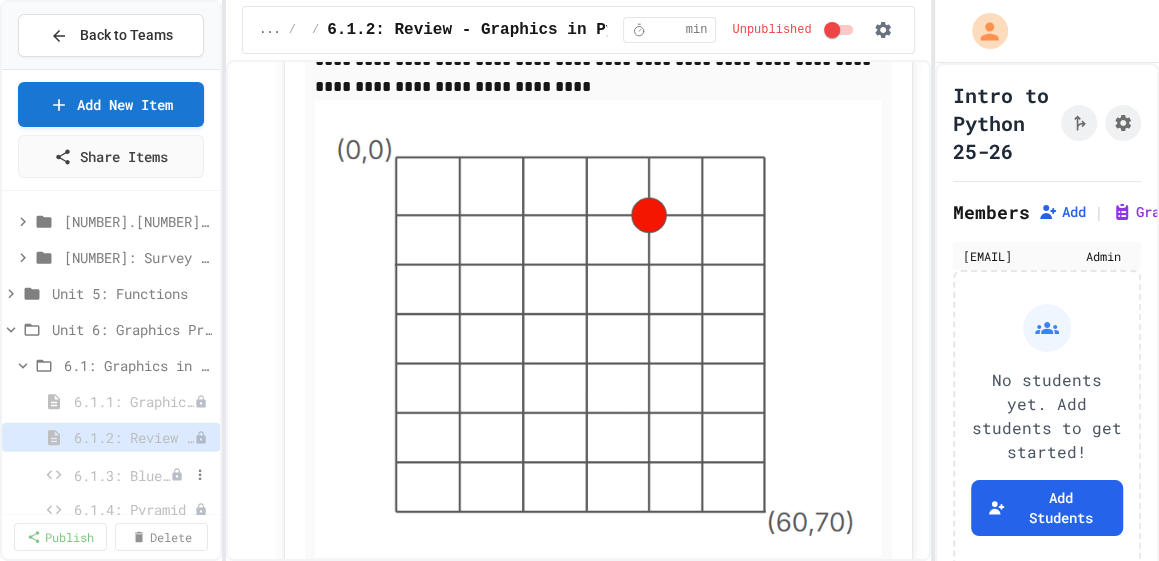 click on "6.1.3: Blue and Red" at bounding box center [122, 475] 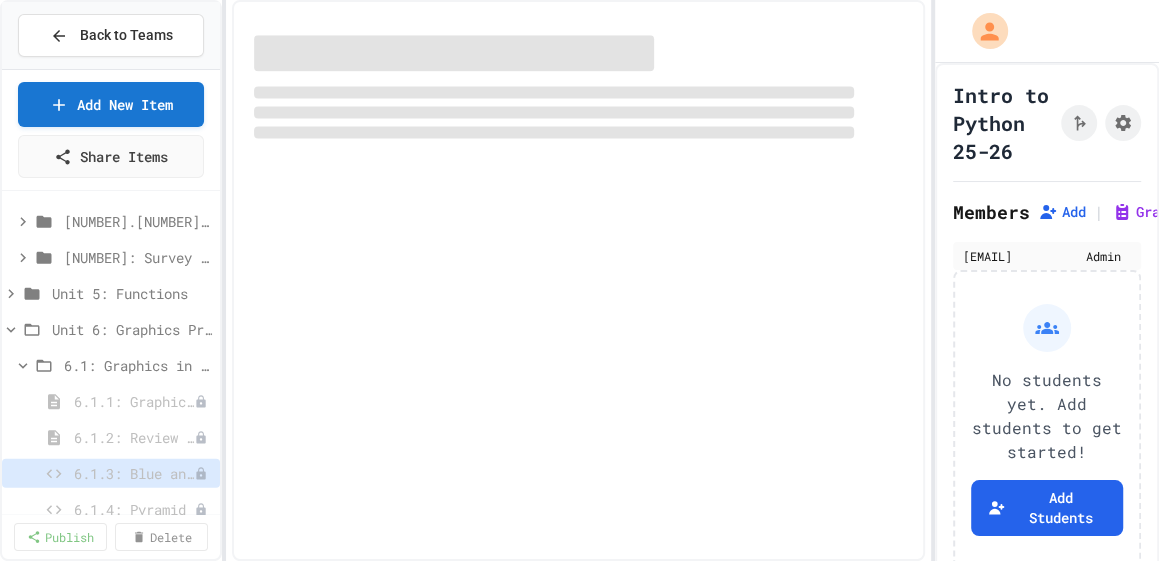 select on "***" 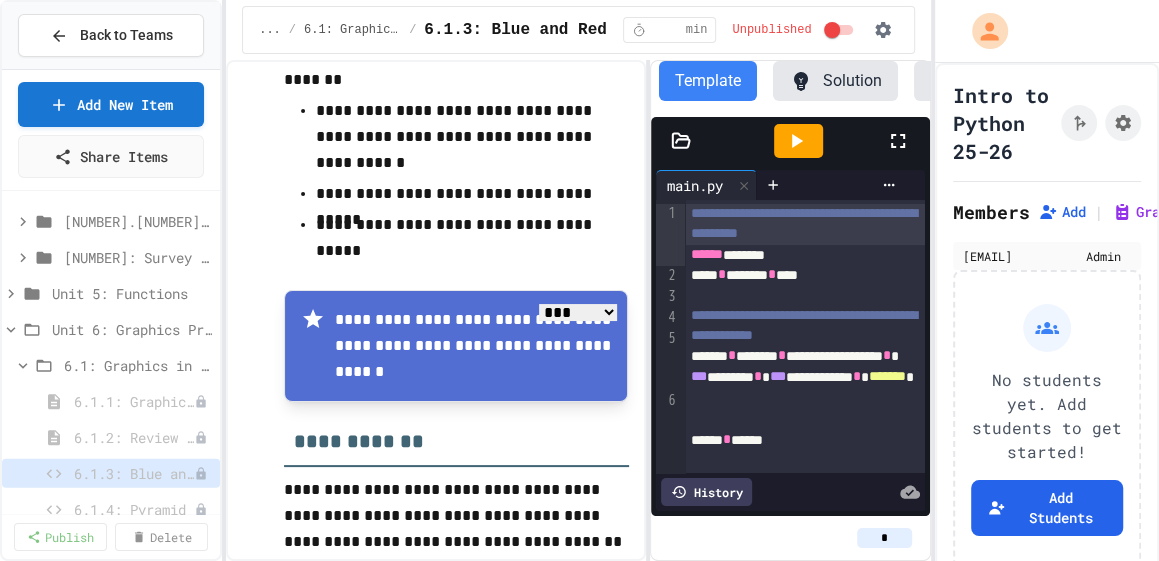 scroll, scrollTop: 425, scrollLeft: 0, axis: vertical 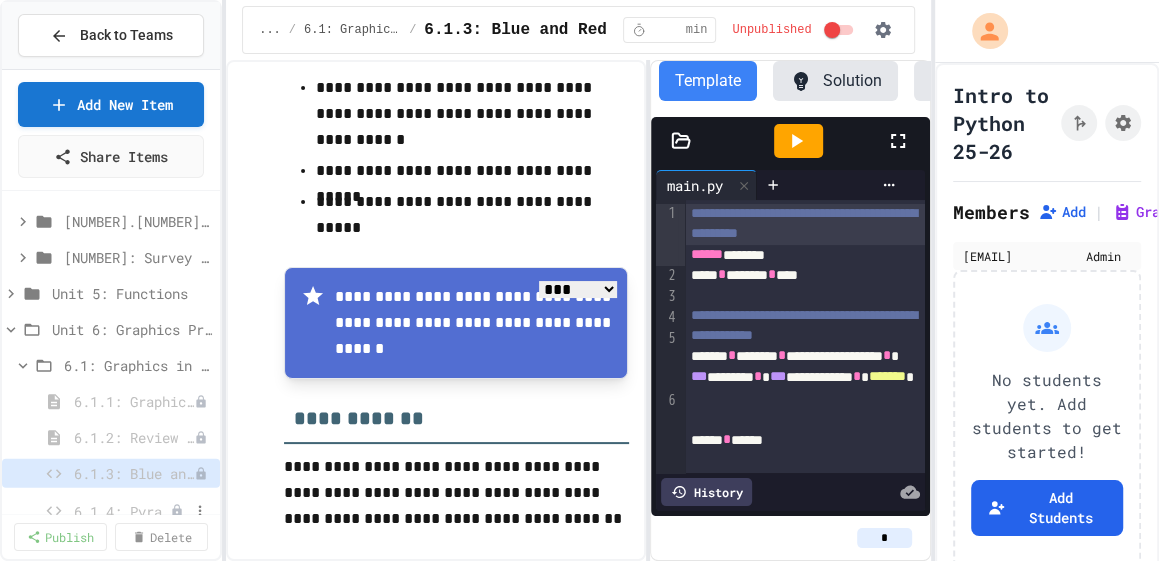 click on "6.1.4: Pyramid" at bounding box center [122, 511] 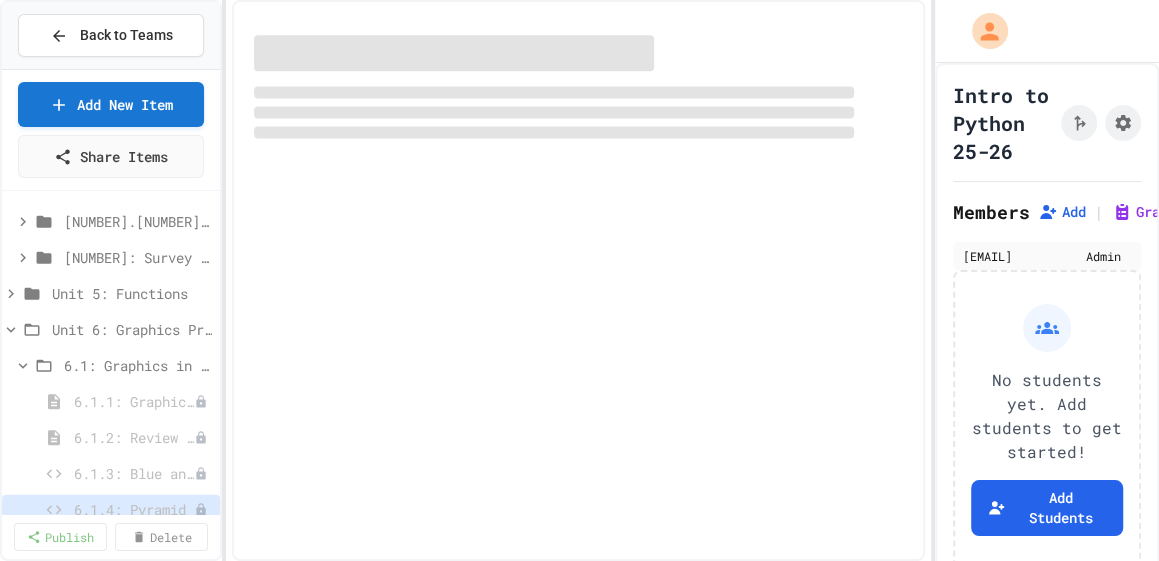 select on "*******" 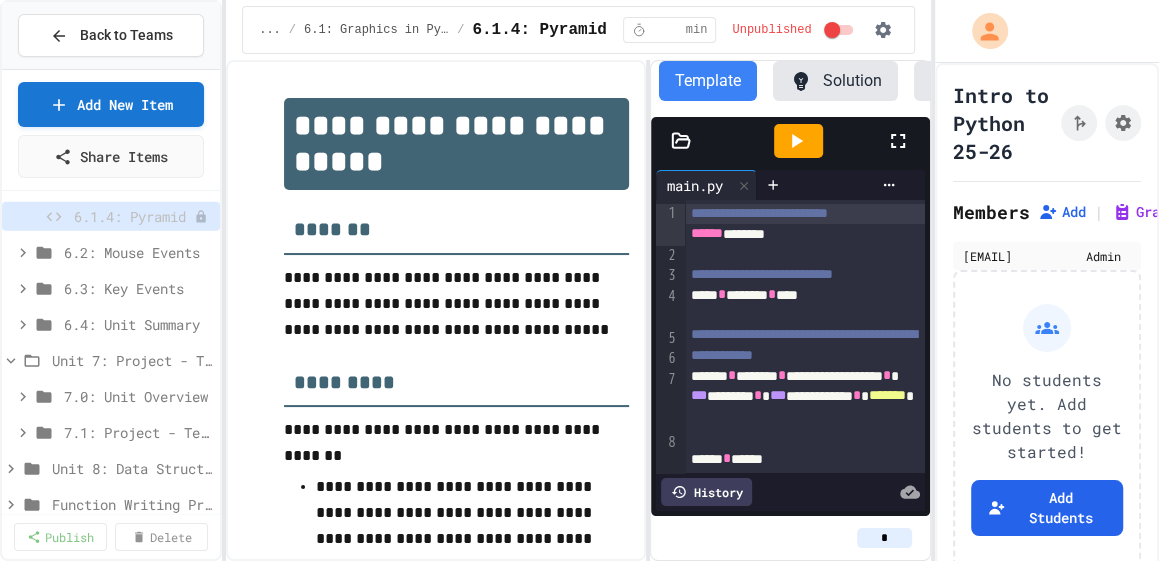 scroll, scrollTop: 3531, scrollLeft: 0, axis: vertical 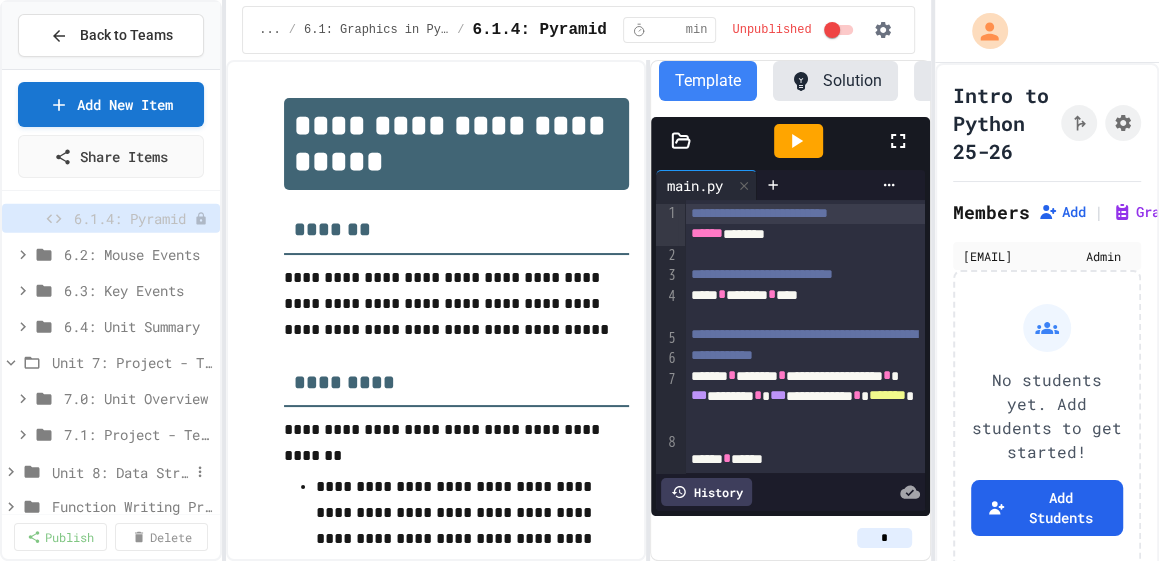 click on "Unit 8: Data Structures" at bounding box center (120, 472) 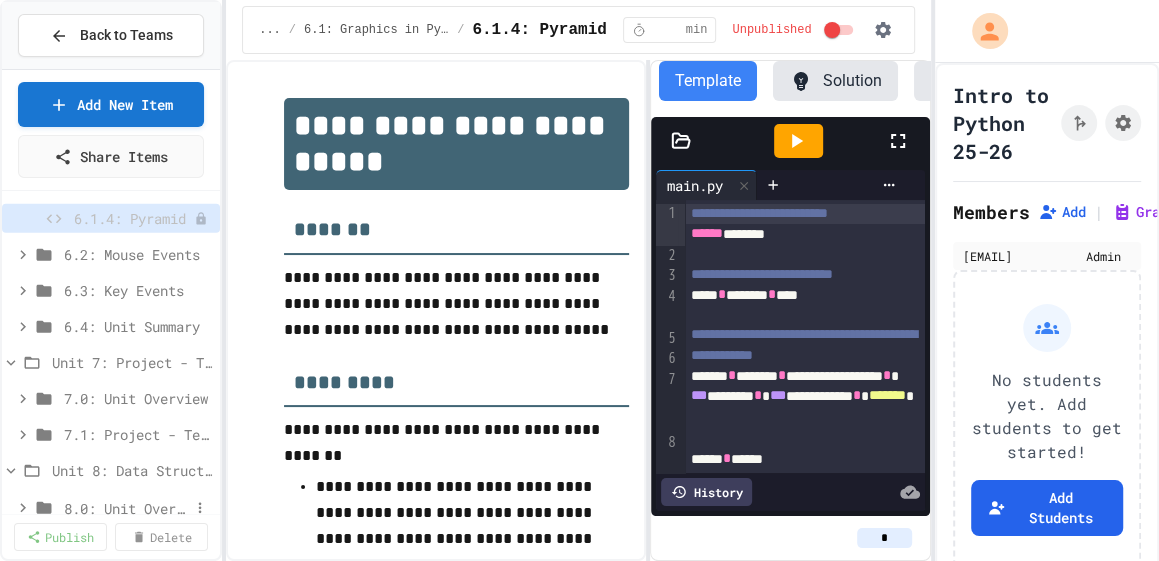 click on "8.0: Unit Overview" at bounding box center (126, 508) 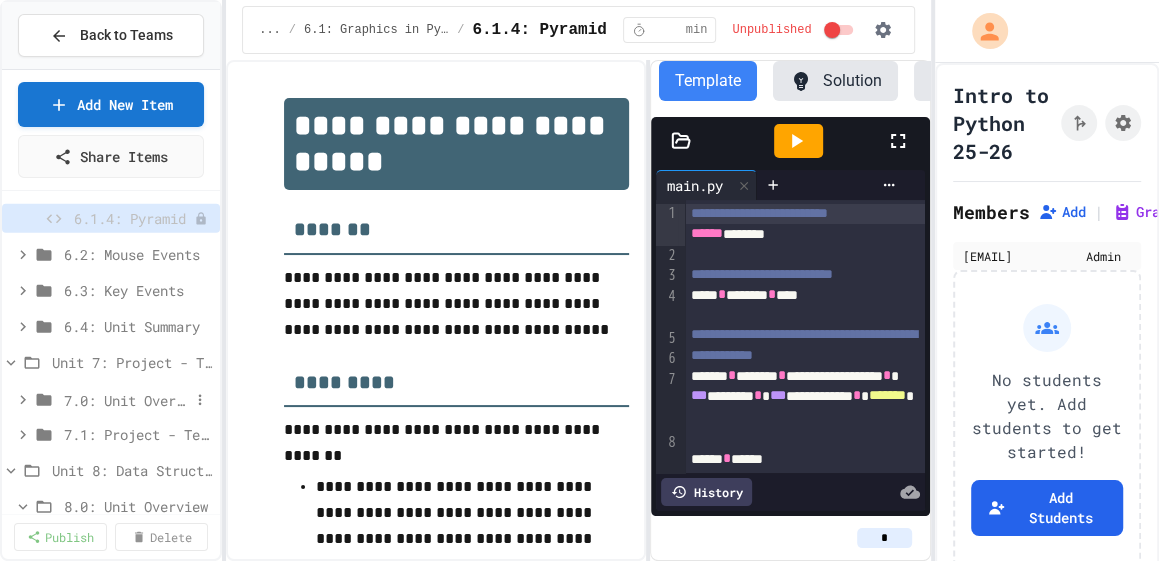 click on "7.0: Unit Overview" at bounding box center [126, 400] 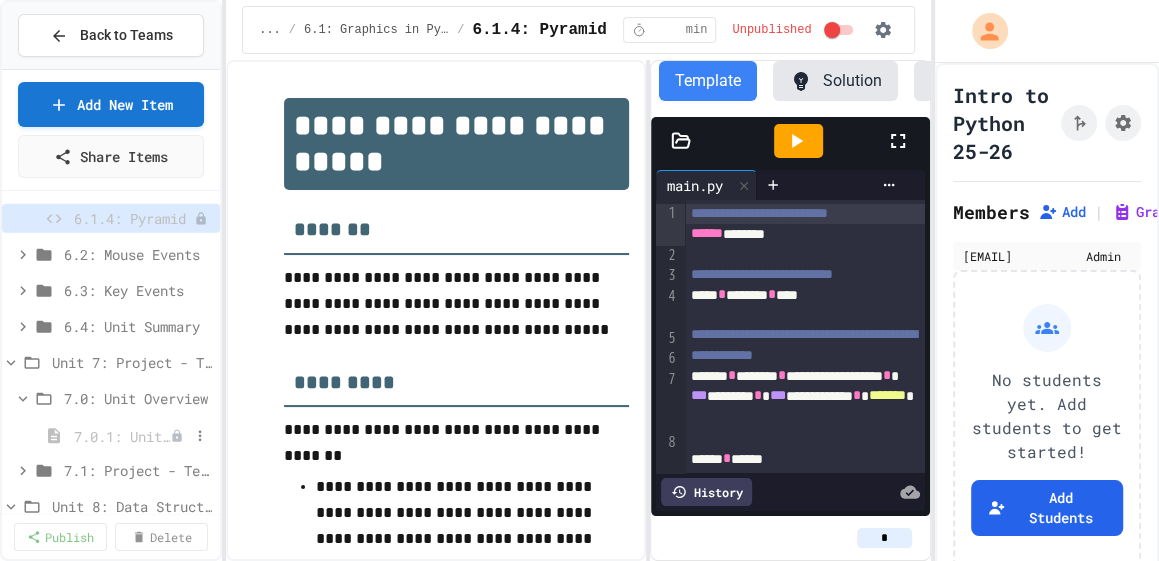 click on "7.0.1: Unit Overview" at bounding box center [122, 436] 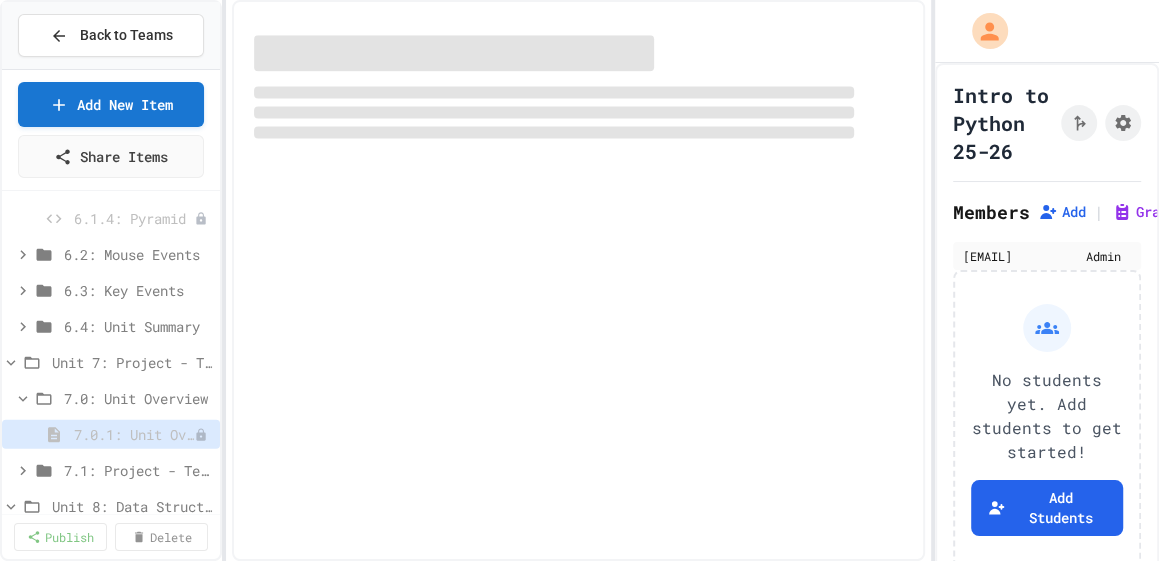 select on "***" 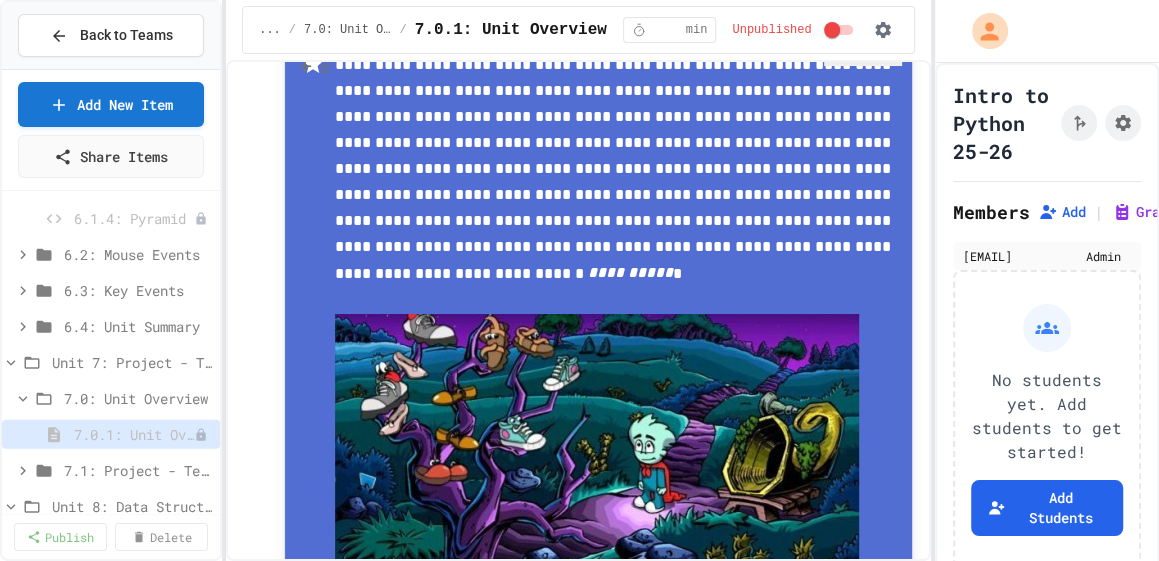 scroll, scrollTop: 331, scrollLeft: 0, axis: vertical 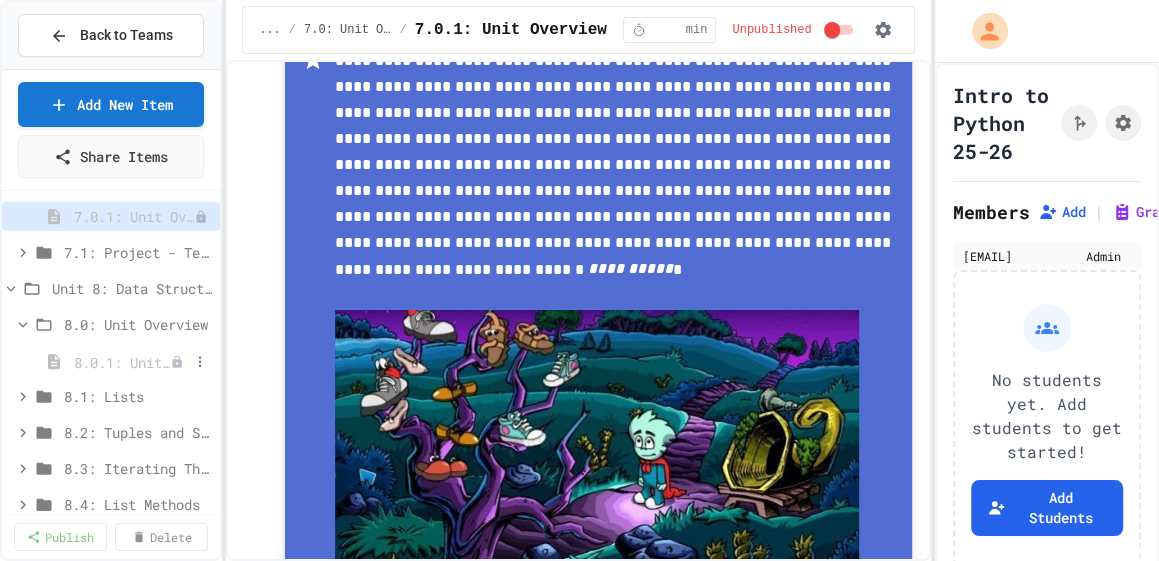 click on "8.0.1: Unit Overview" at bounding box center [122, 362] 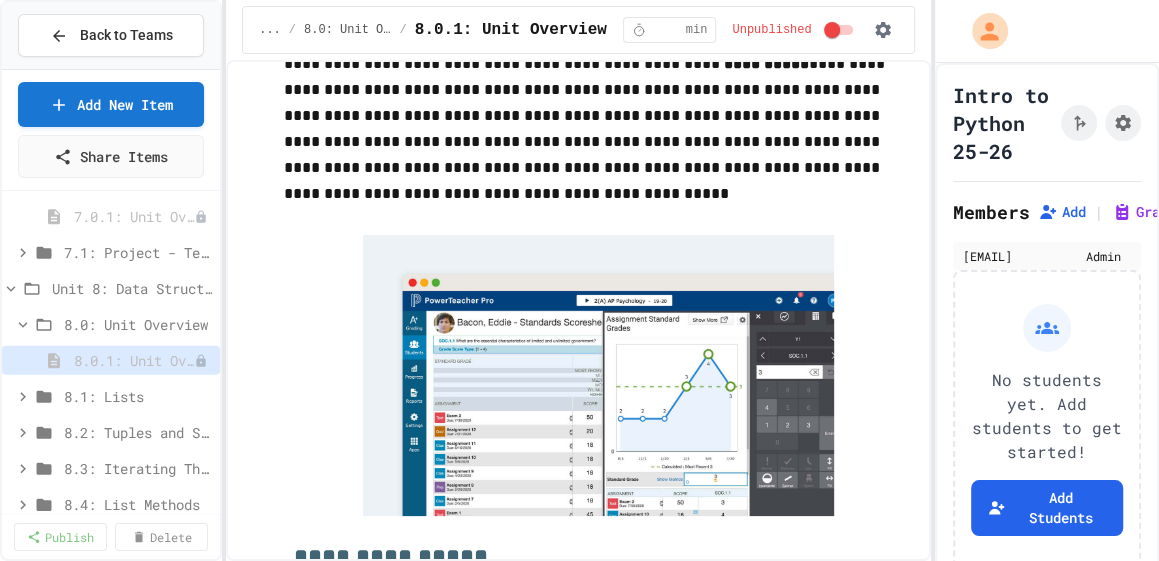 scroll, scrollTop: 418, scrollLeft: 0, axis: vertical 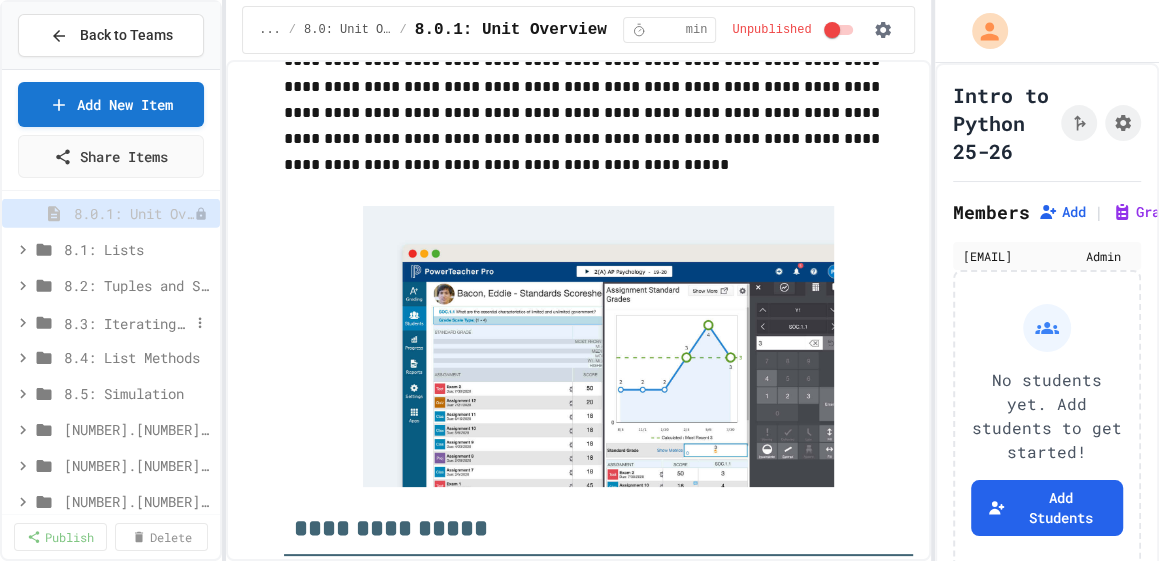 click on "8.3: Iterating Through Lists" at bounding box center (126, 323) 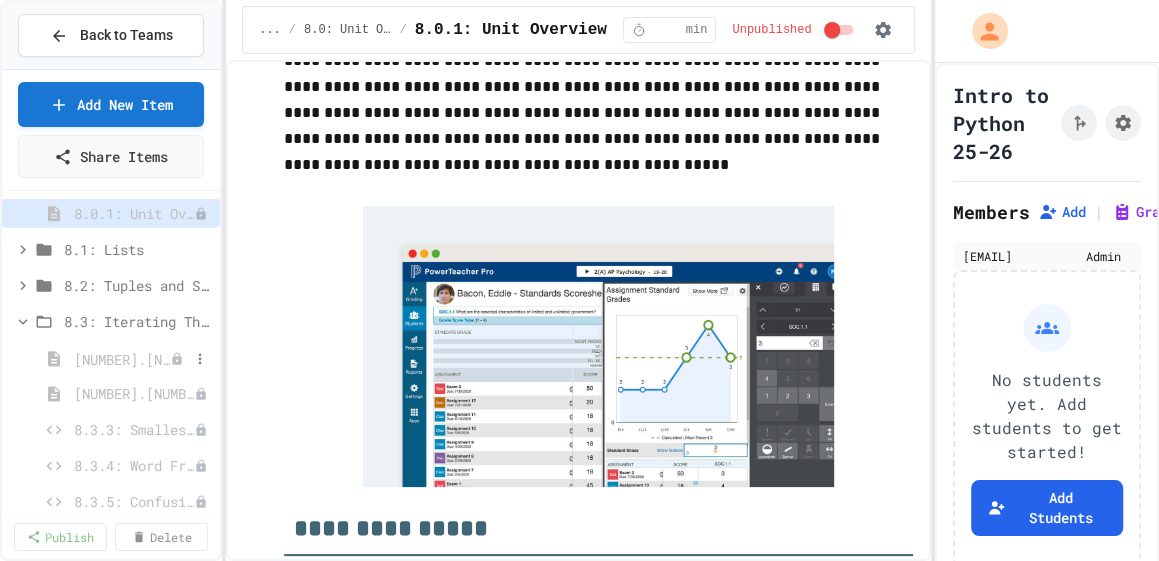 click on "[NUMBER].[NUMBER].[NUMBER]: Iterating Through Lists" at bounding box center (122, 359) 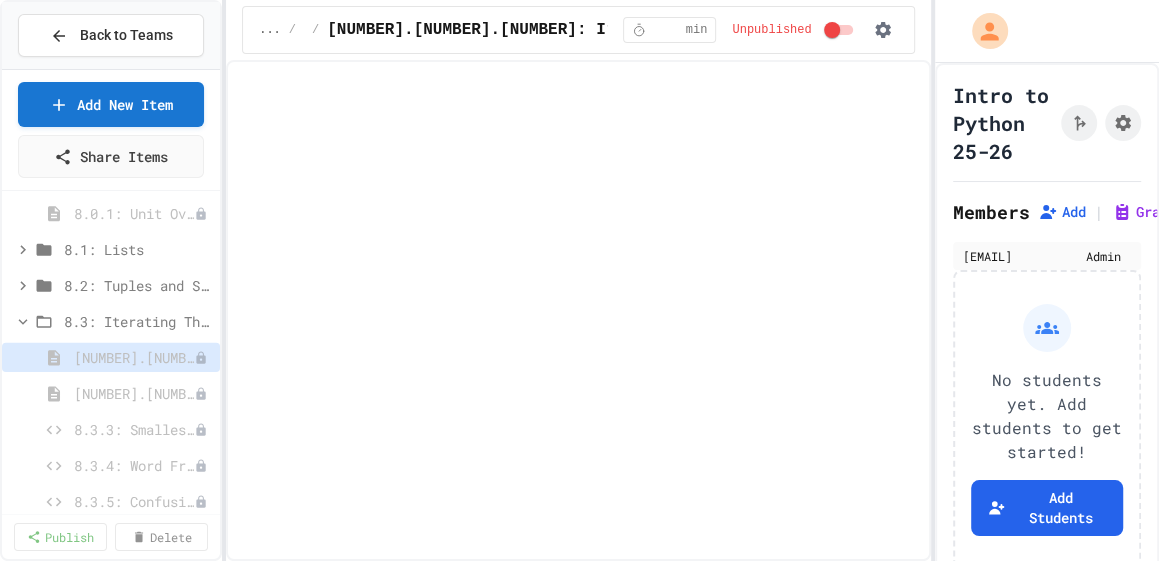 select on "***" 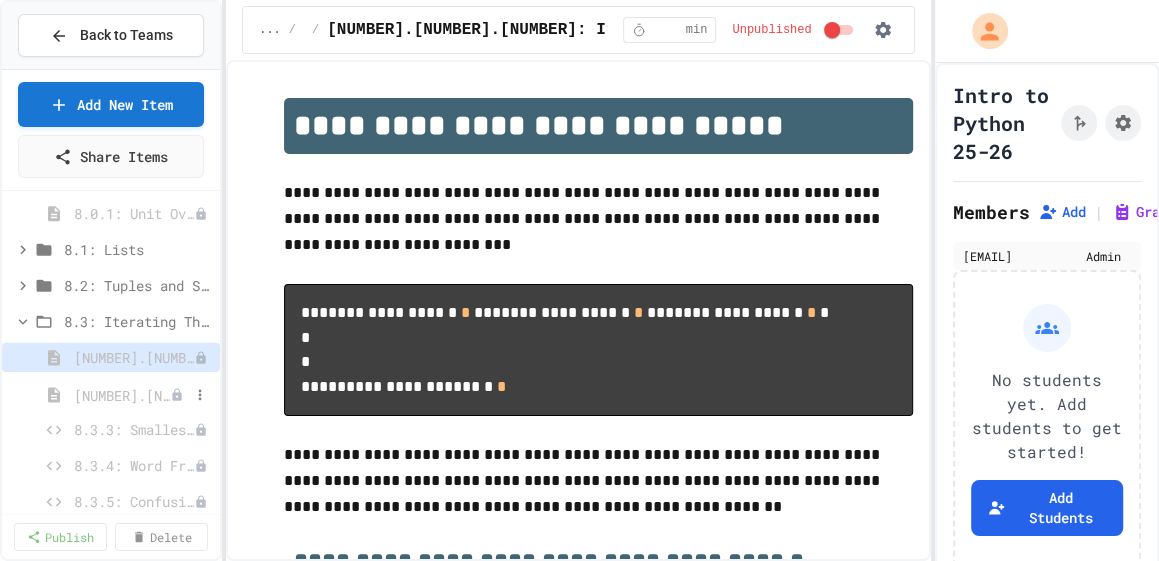 click on "[NUMBER].[NUMBER].[NUMBER]: Review - Iterating Through Lists" at bounding box center (122, 395) 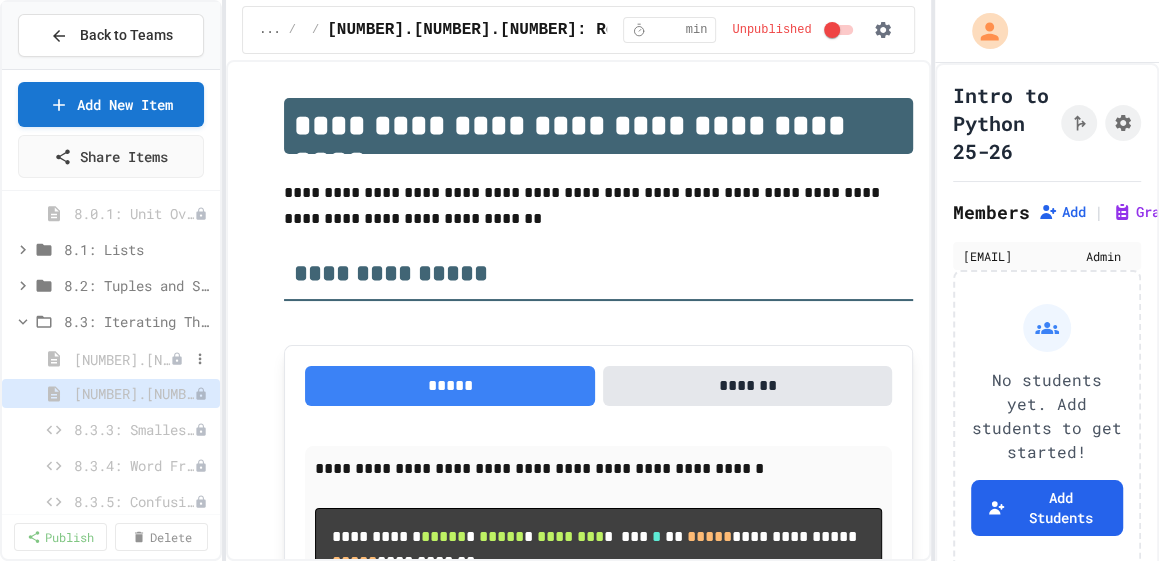 click on "[NUMBER].[NUMBER].[NUMBER]: Iterating Through Lists" at bounding box center [122, 359] 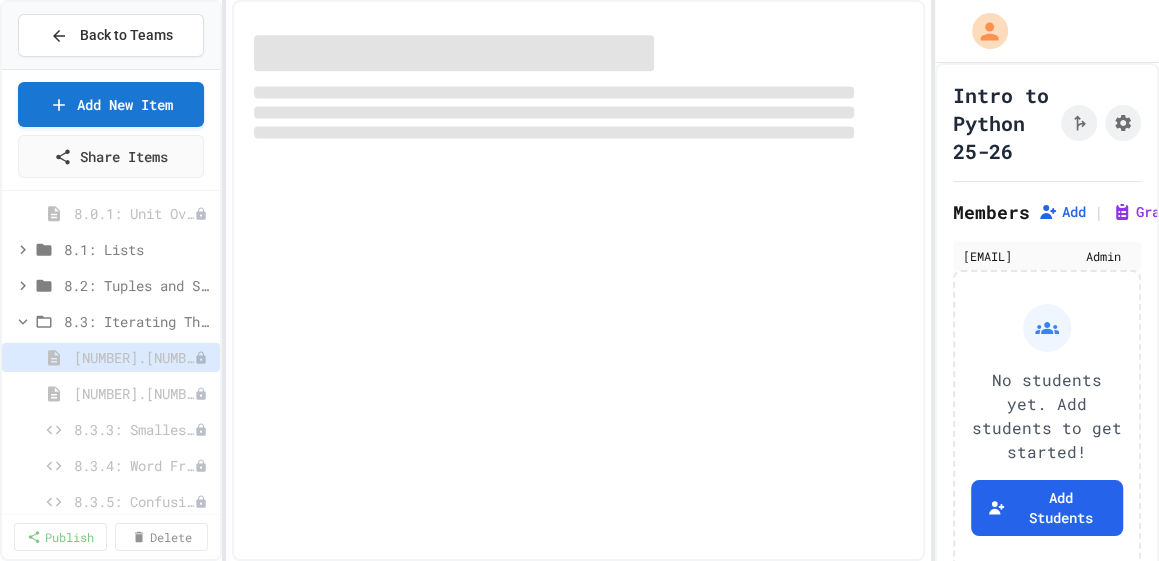 select on "***" 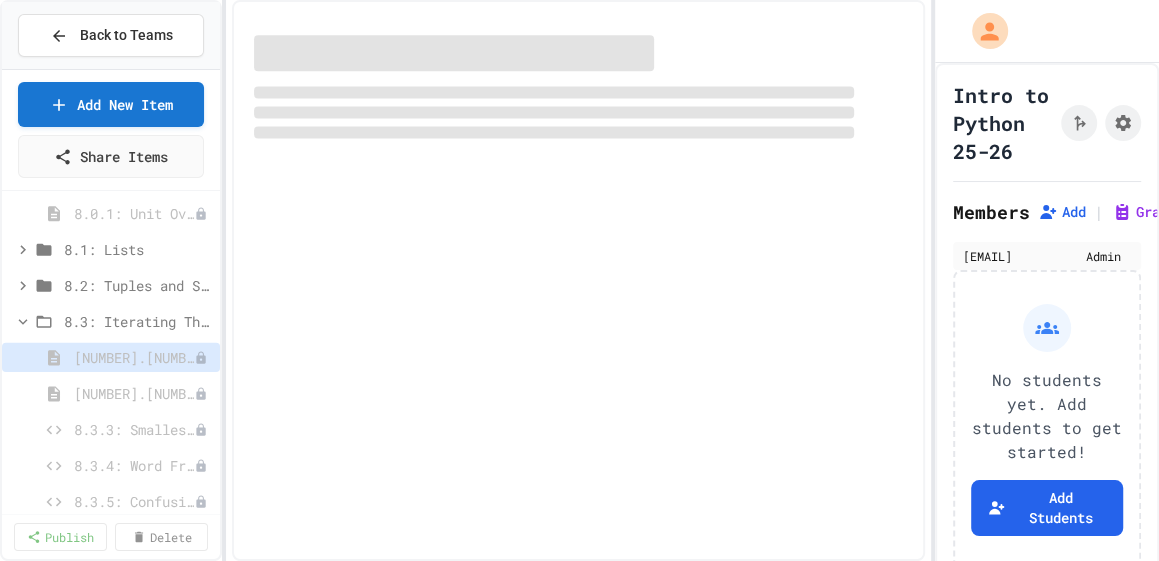 select on "***" 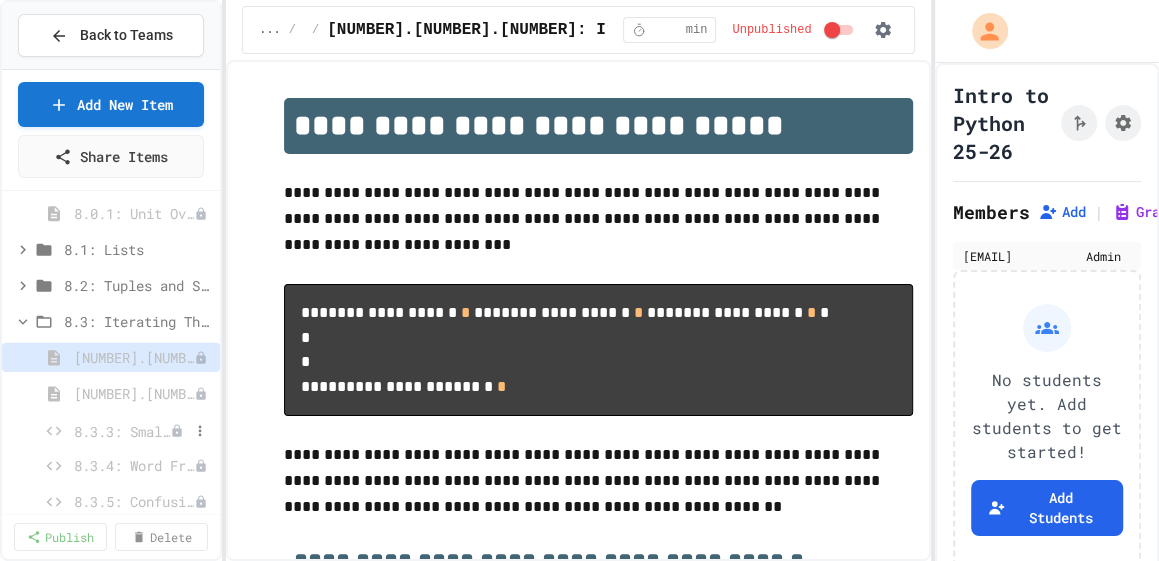 click on "8.3.3: Smallest Positive Number" at bounding box center (122, 431) 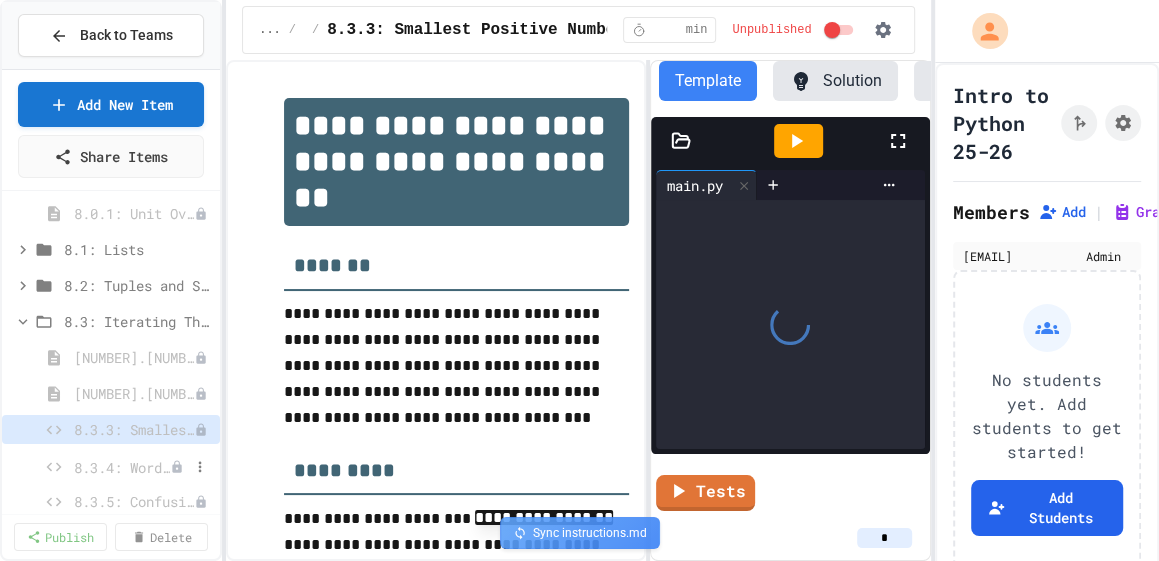 click on "8.3.4: Word Frequency" at bounding box center (122, 467) 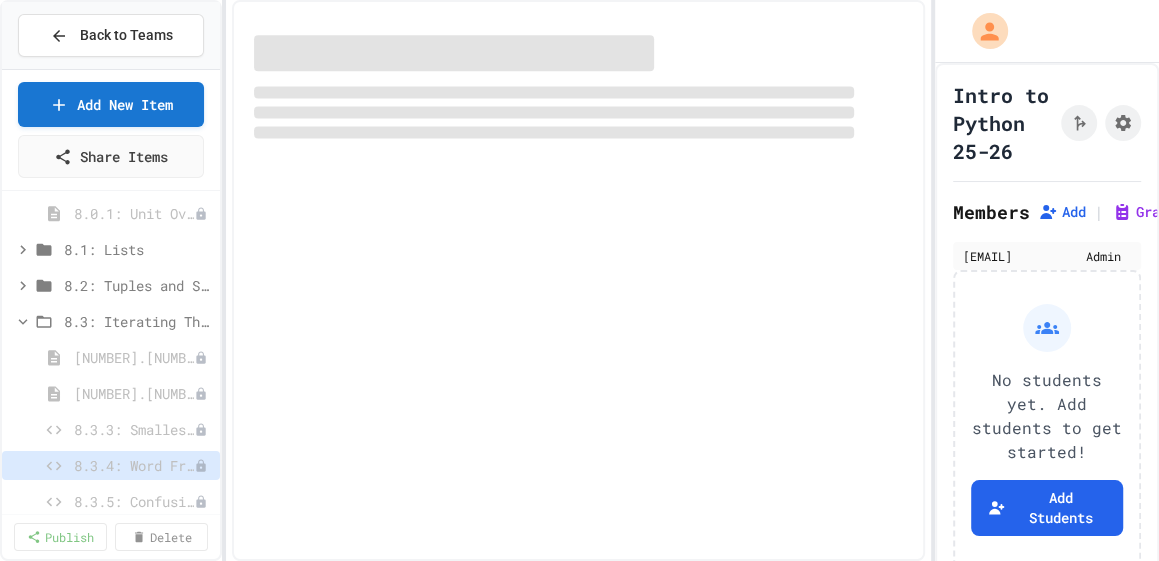 select on "*******" 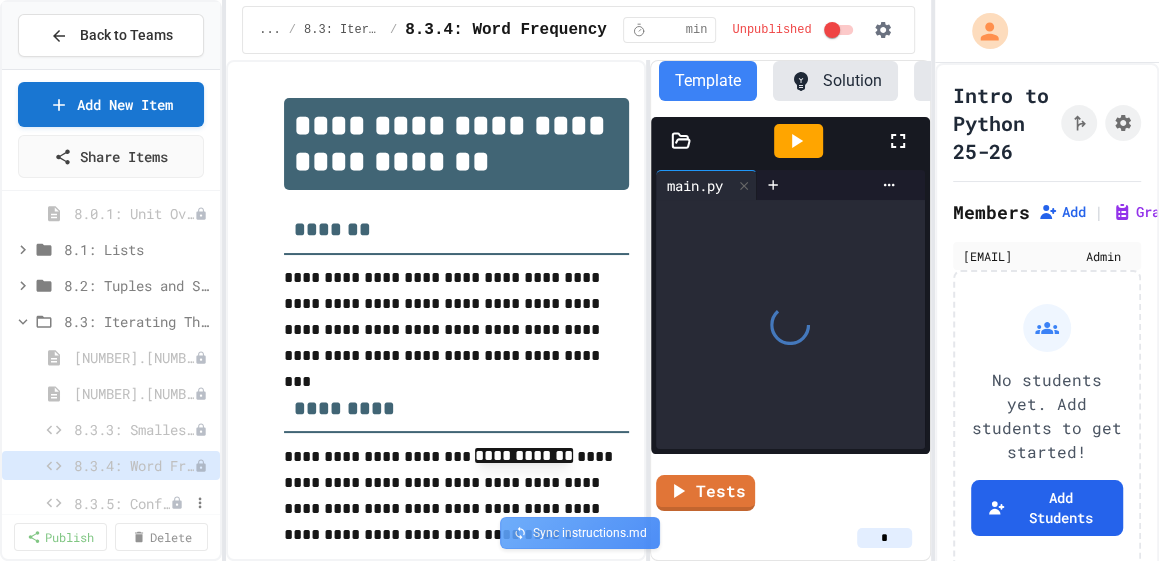 click on "8.3.5: Confusion" at bounding box center [122, 503] 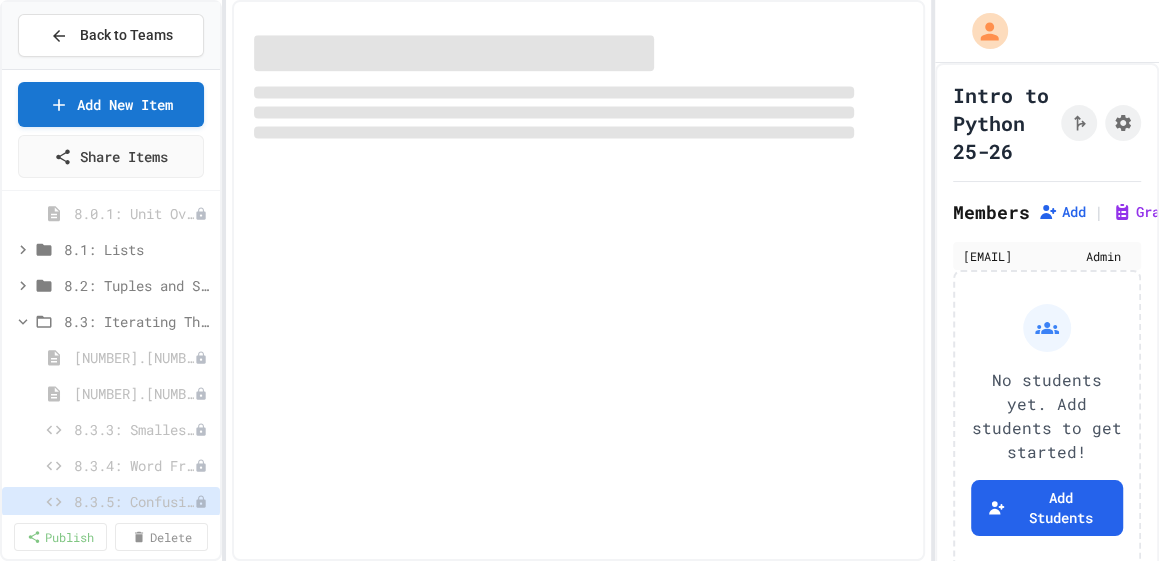 select on "*******" 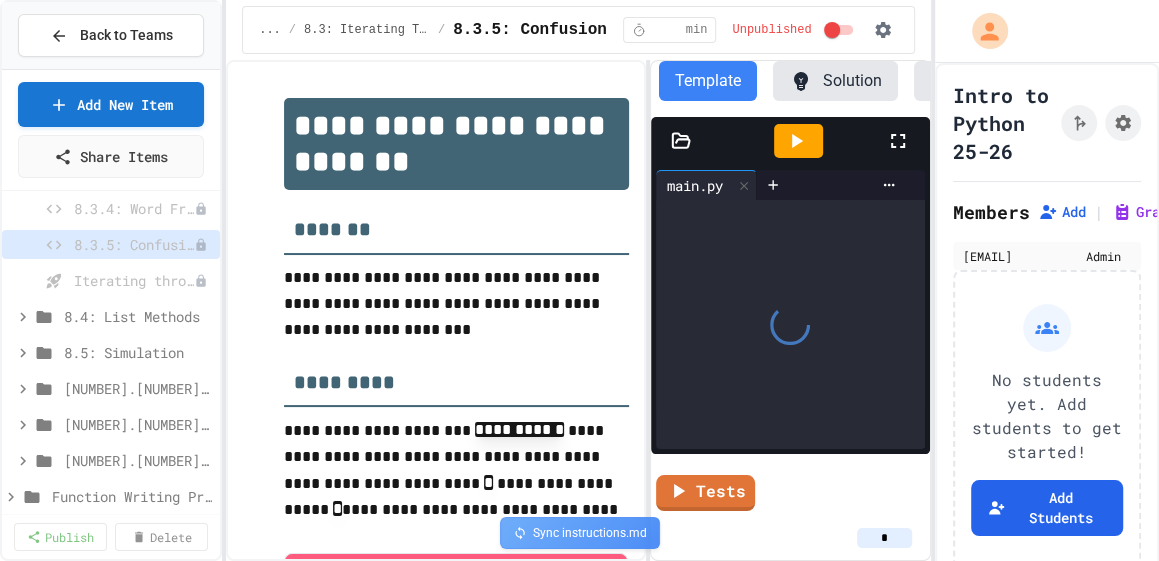 scroll, scrollTop: 4155, scrollLeft: 0, axis: vertical 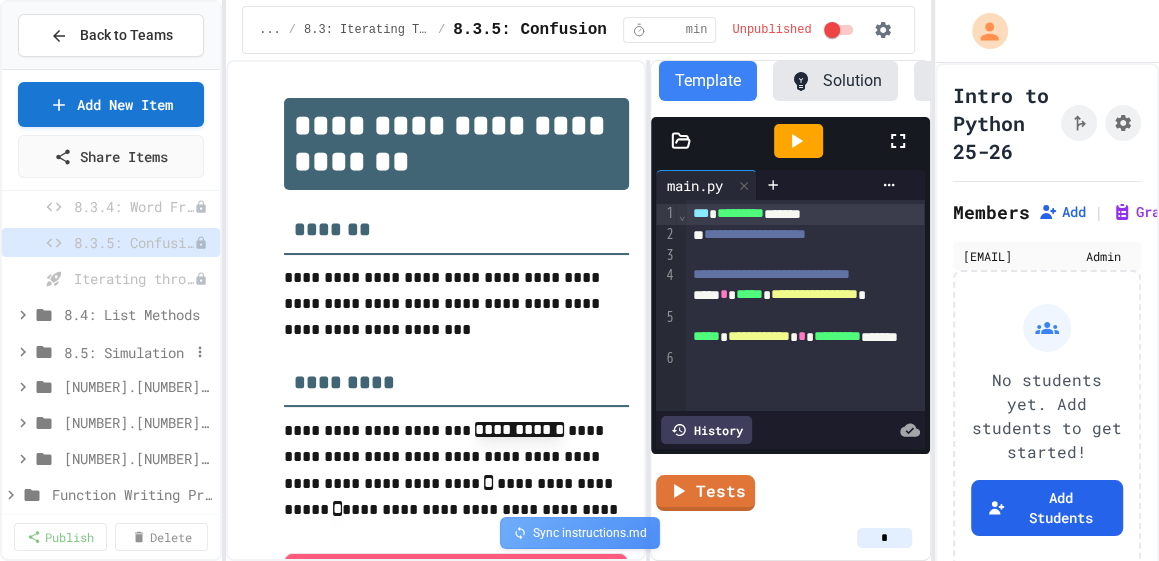click on "8.5: Simulation" at bounding box center (126, 352) 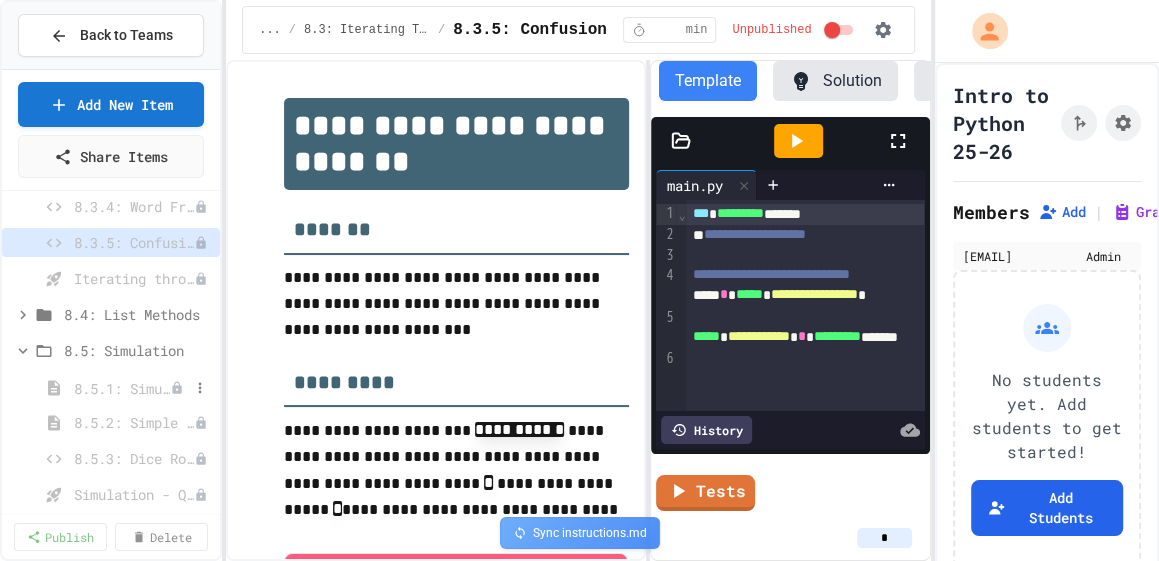 click on "8.5.1: Simulation" at bounding box center (122, 388) 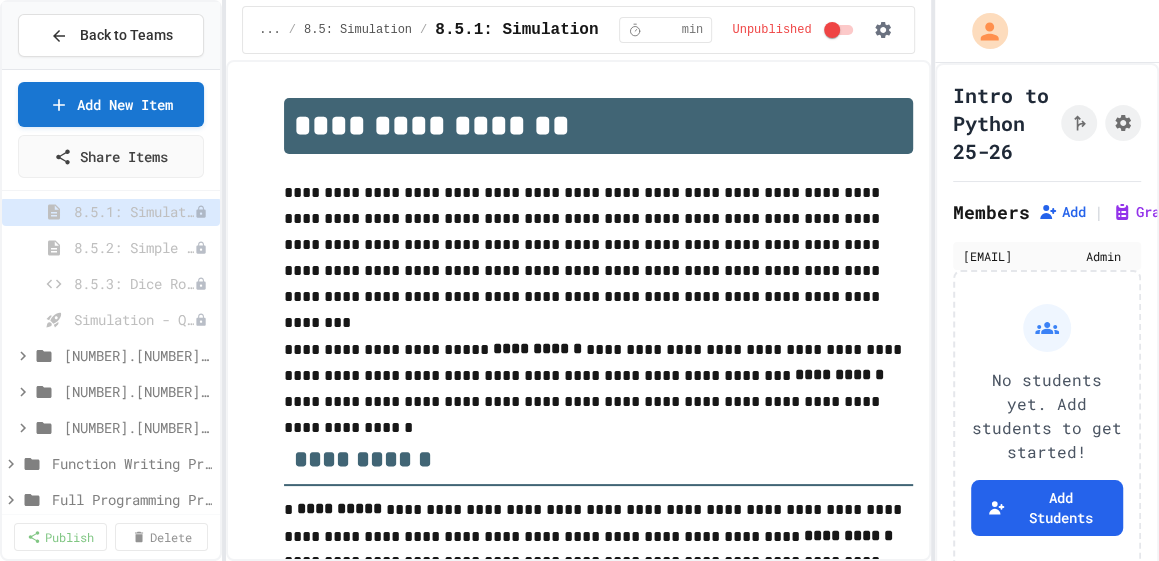 scroll, scrollTop: 4335, scrollLeft: 0, axis: vertical 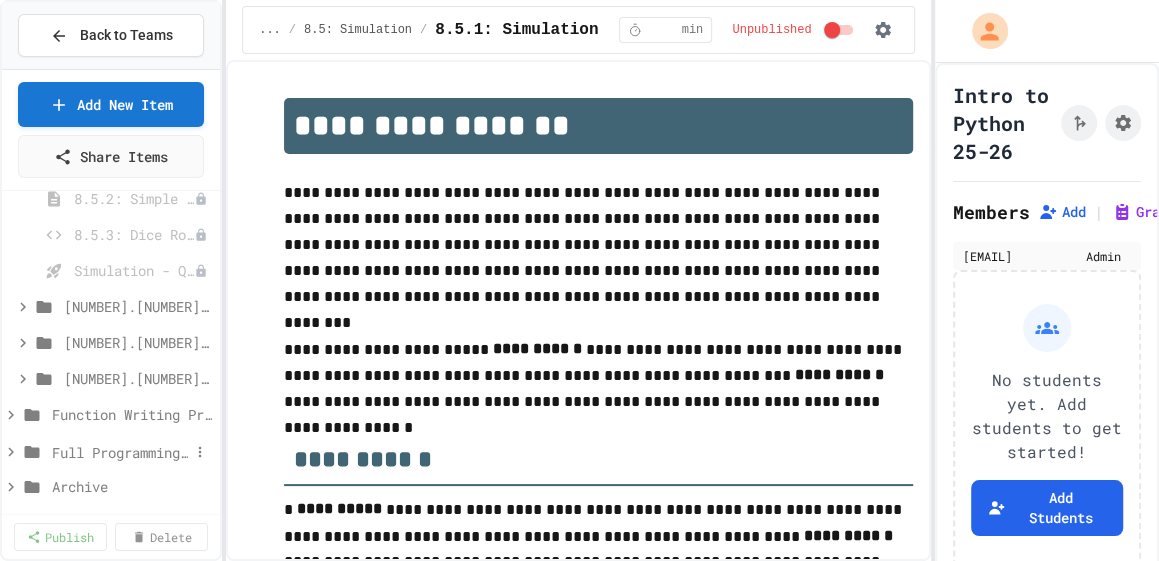 click on "Full Programming Projects" at bounding box center [120, 452] 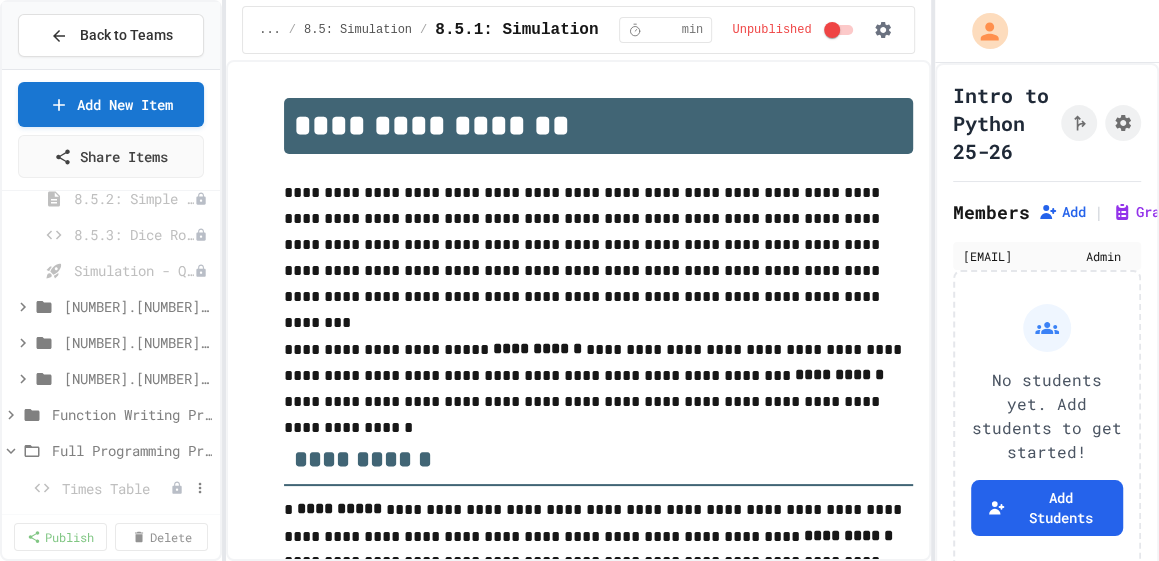 click on "Times Table" at bounding box center [116, 488] 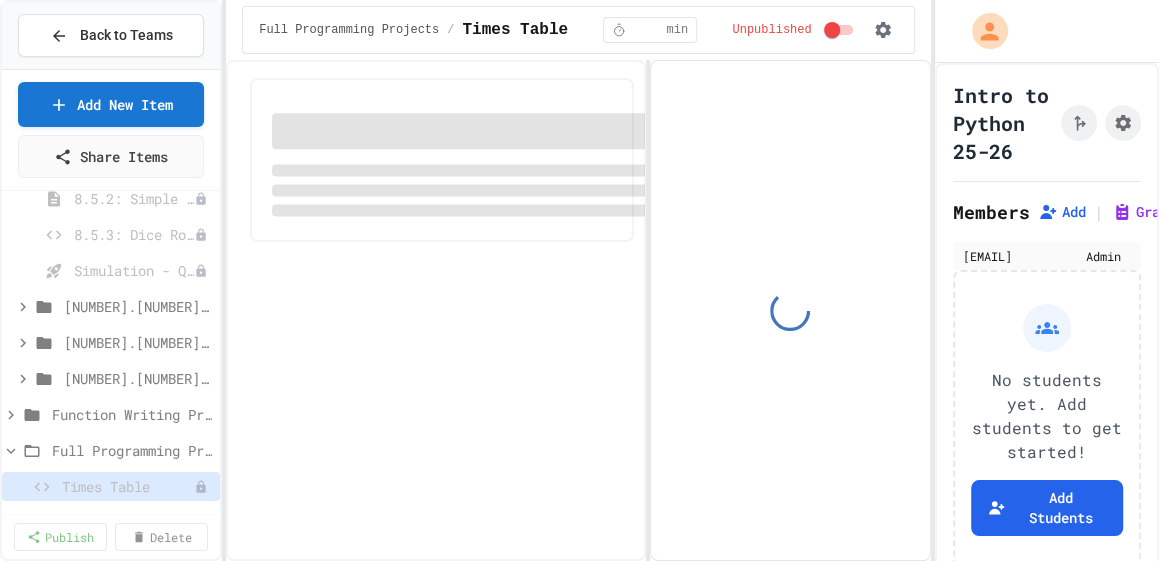 select on "***" 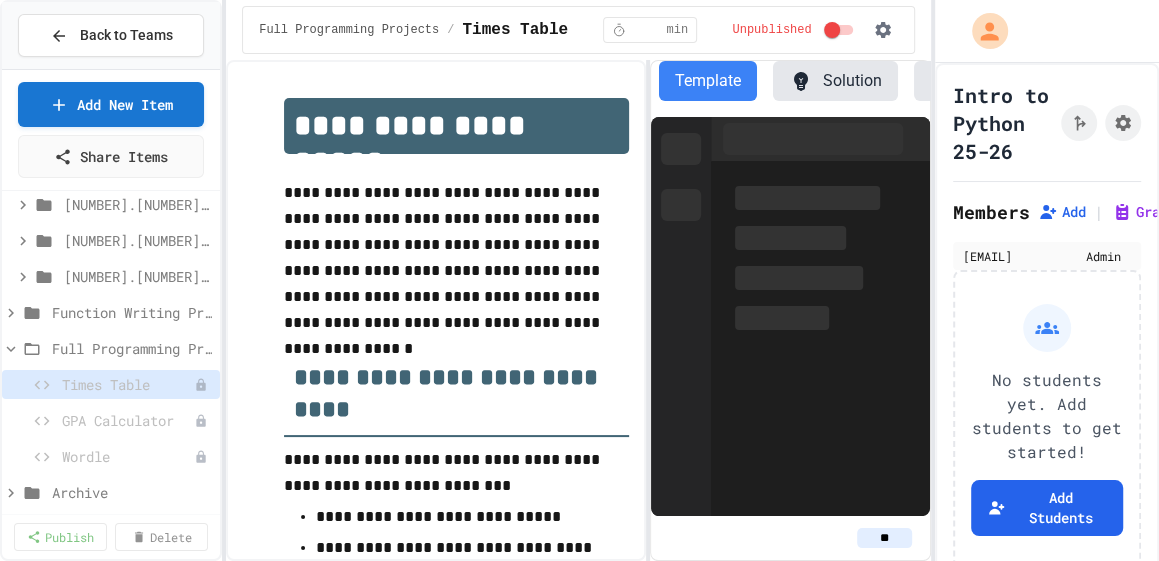 scroll, scrollTop: 4443, scrollLeft: 0, axis: vertical 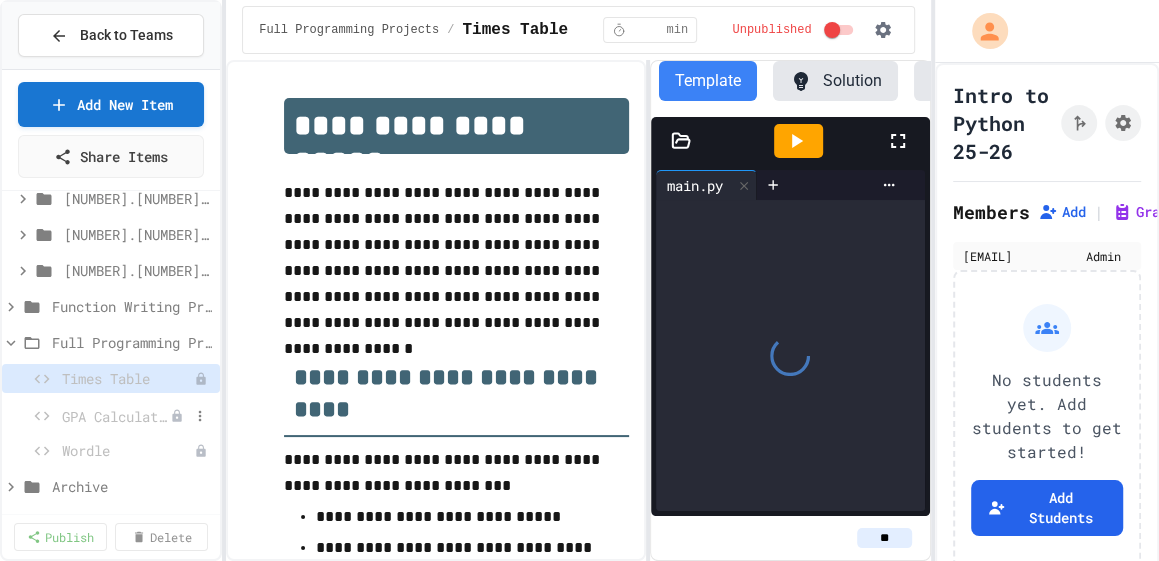 click on "GPA Calculator" at bounding box center [116, 416] 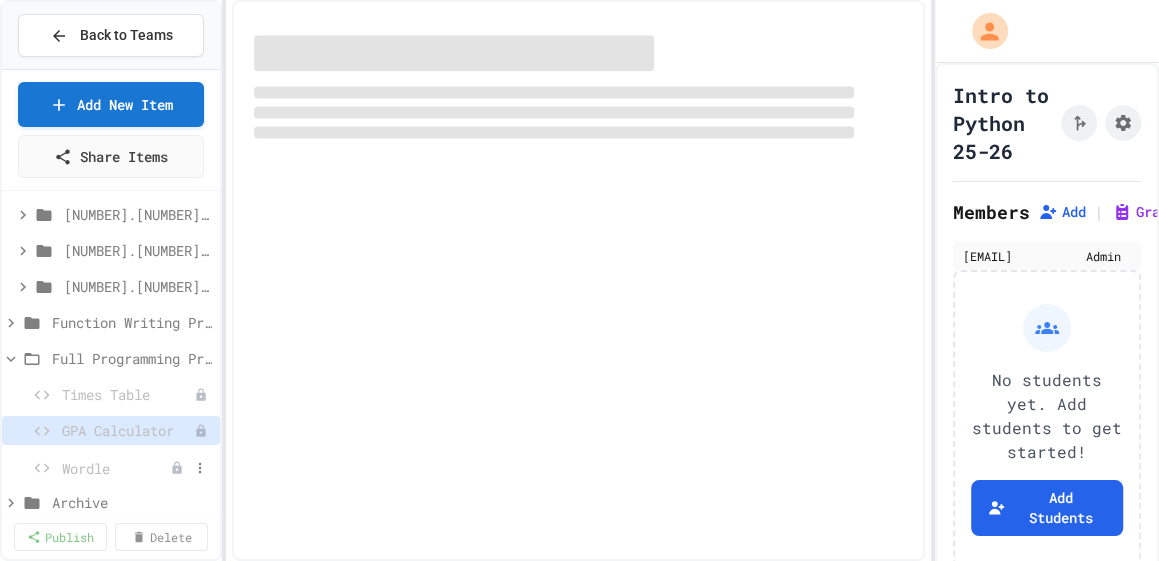 select on "***" 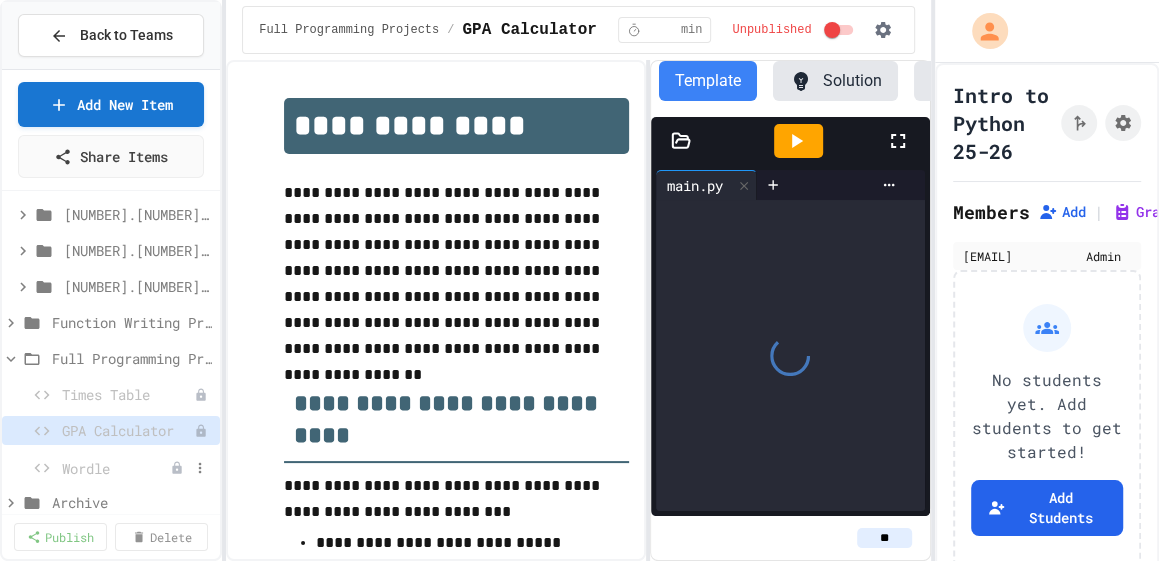 click on "Wordle" at bounding box center (116, 468) 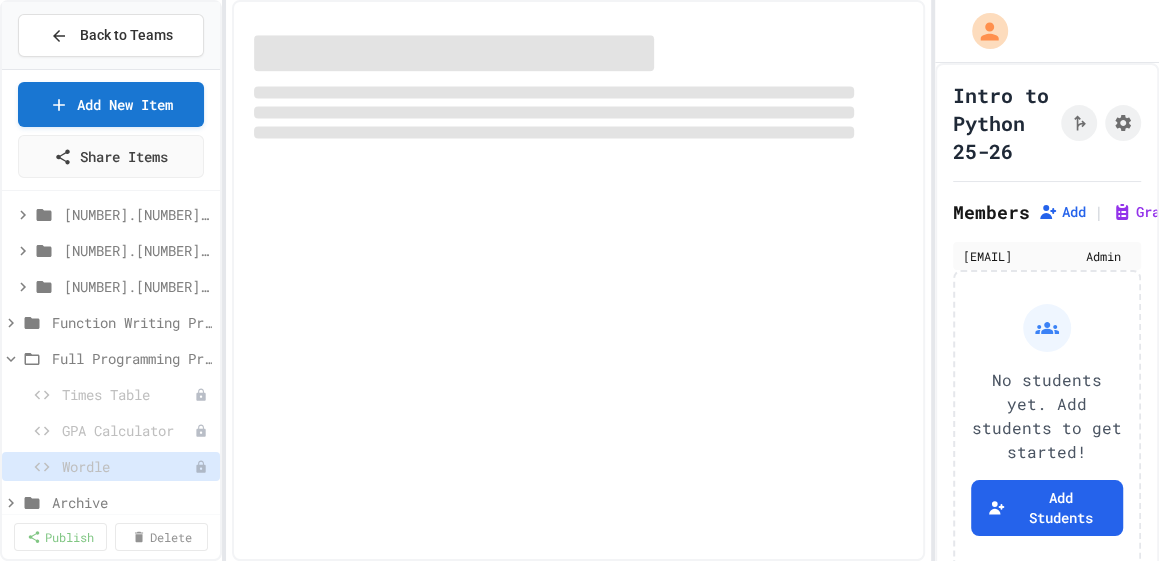 select on "***" 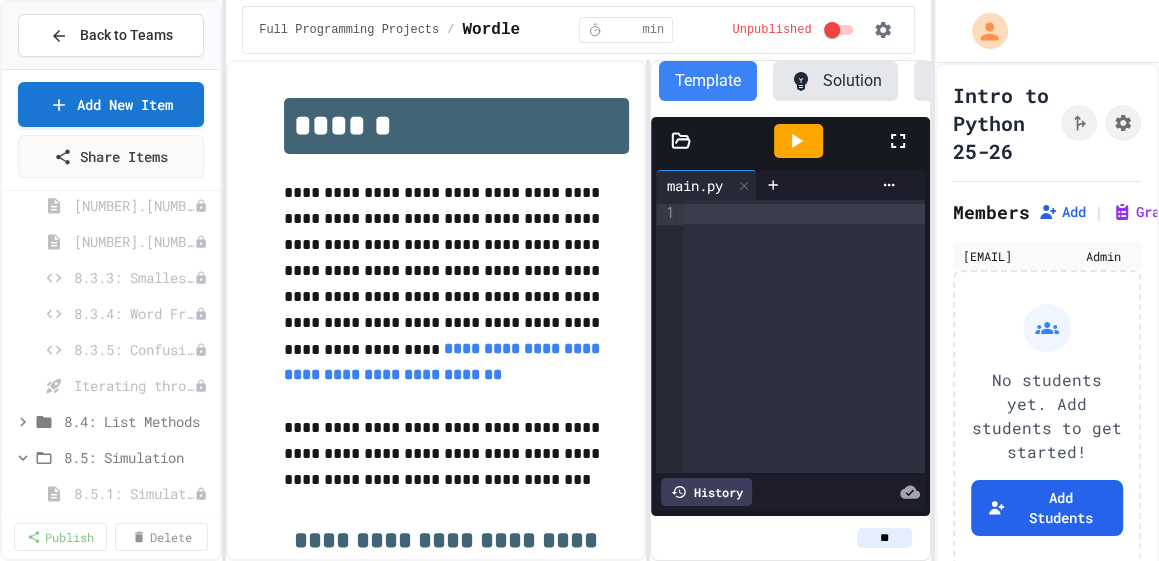 scroll, scrollTop: 4003, scrollLeft: 0, axis: vertical 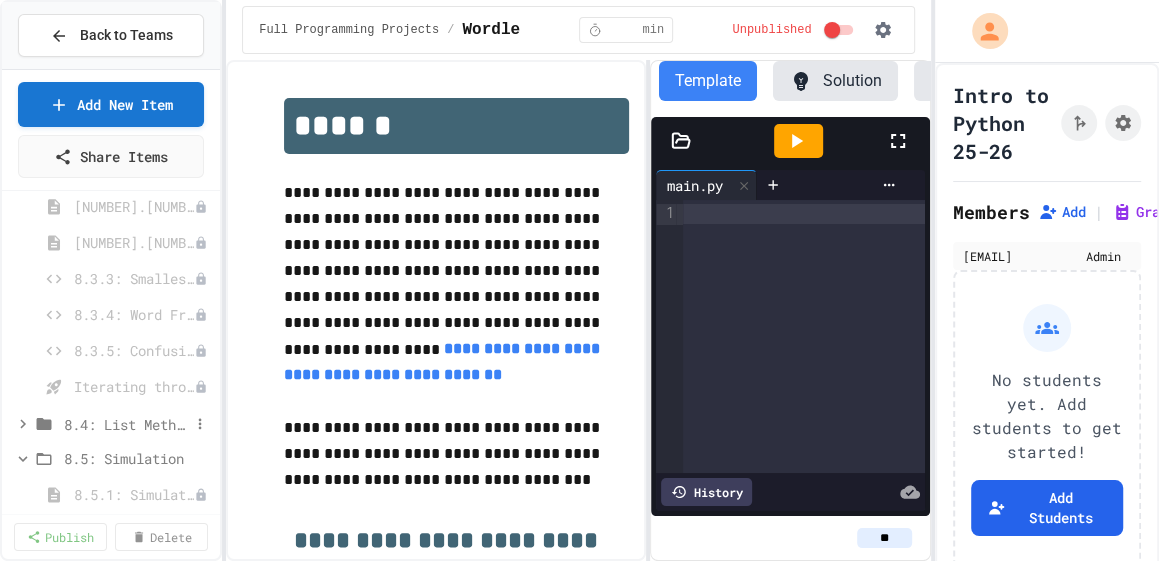 click on "8.4: List Methods" at bounding box center (126, 424) 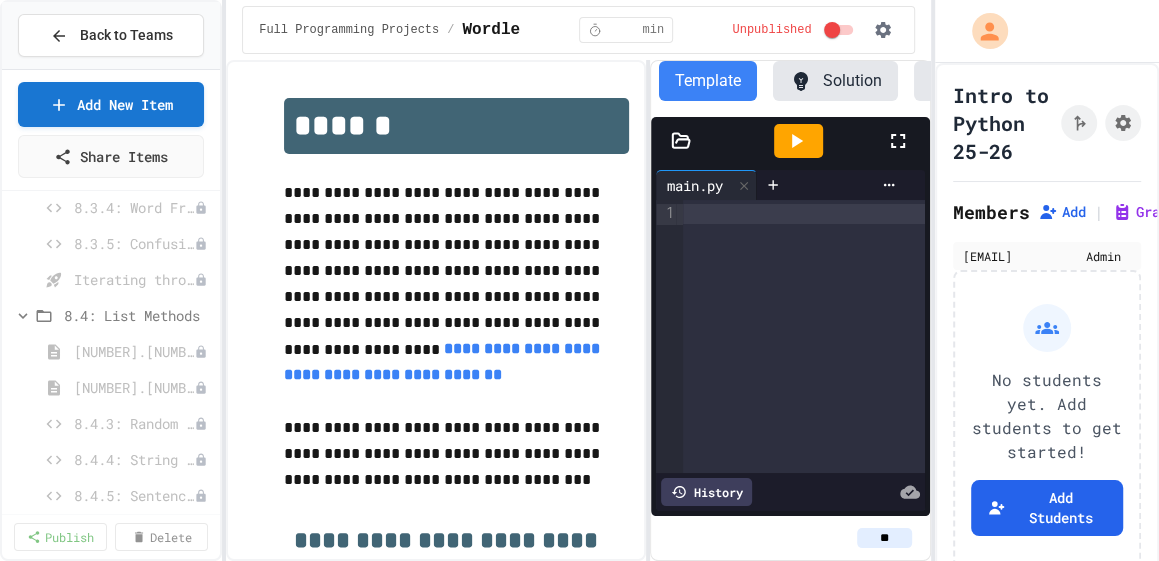 scroll, scrollTop: 4166, scrollLeft: 0, axis: vertical 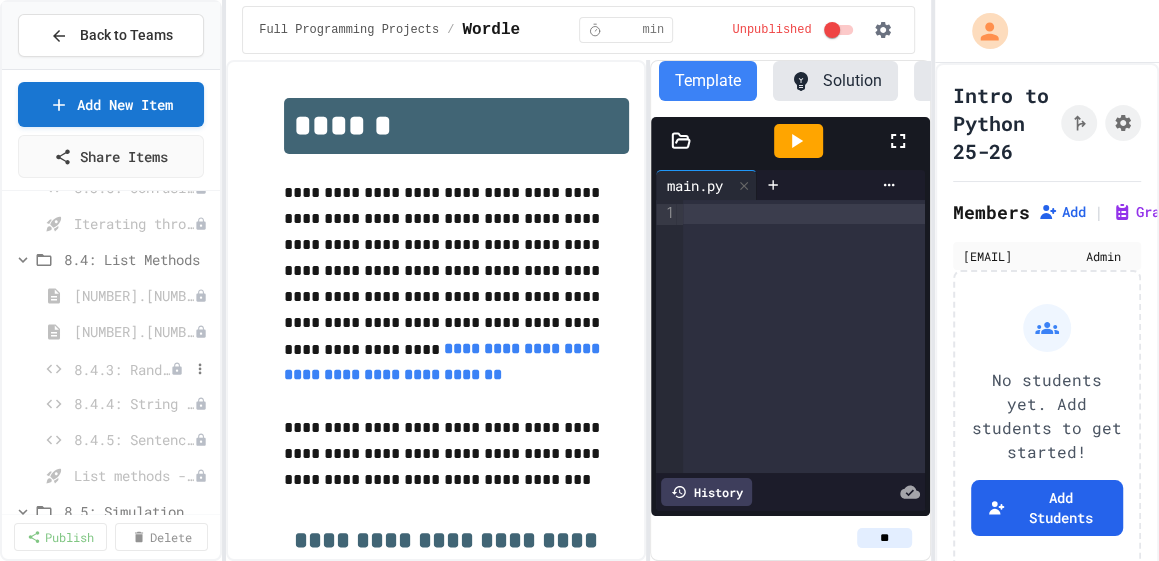 click on "8.4.3: Random Total" at bounding box center [122, 369] 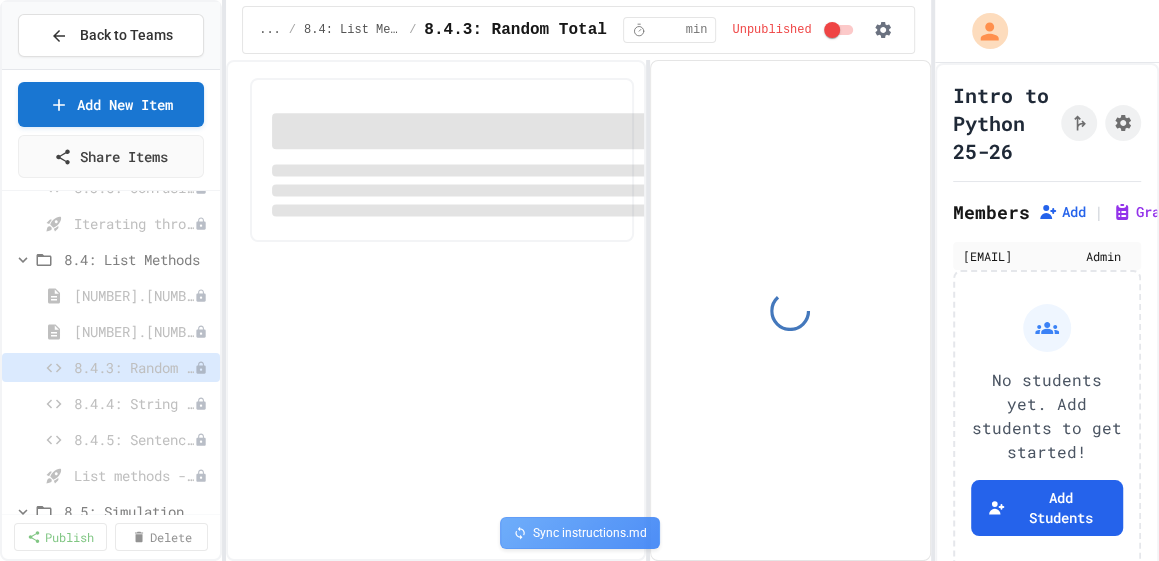 select on "*******" 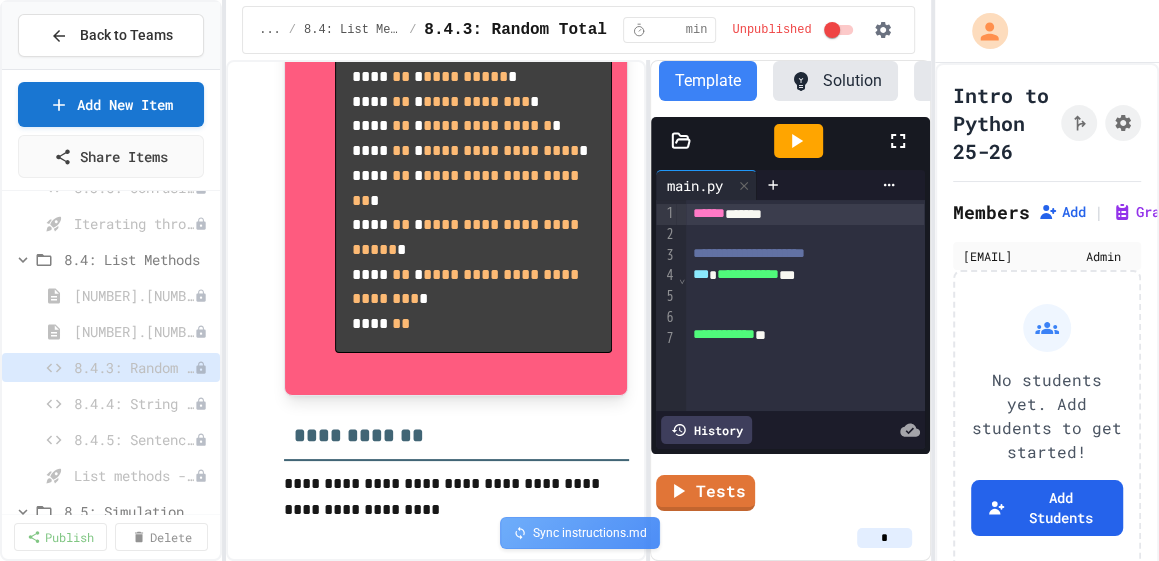 scroll, scrollTop: 1033, scrollLeft: 0, axis: vertical 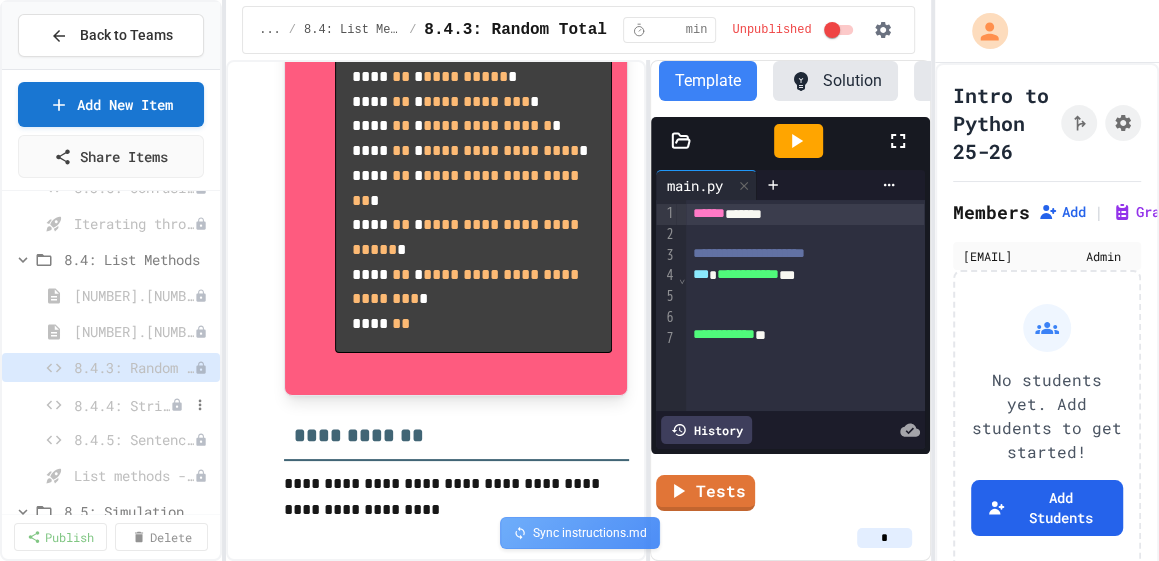 click on "8.4.4: String Sorter" at bounding box center (122, 405) 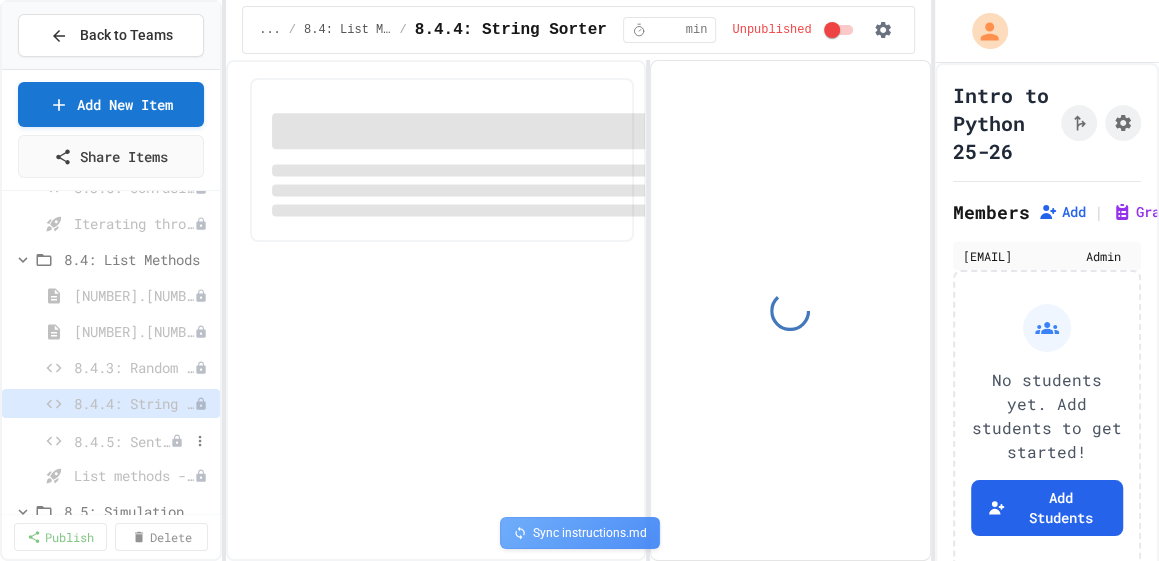 select on "***" 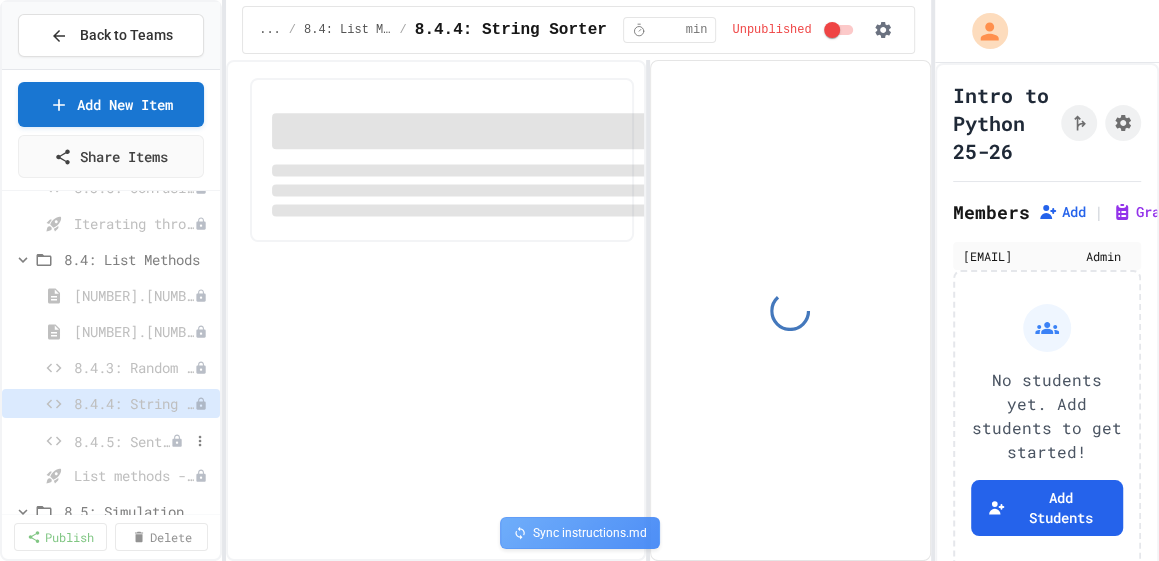 select on "*******" 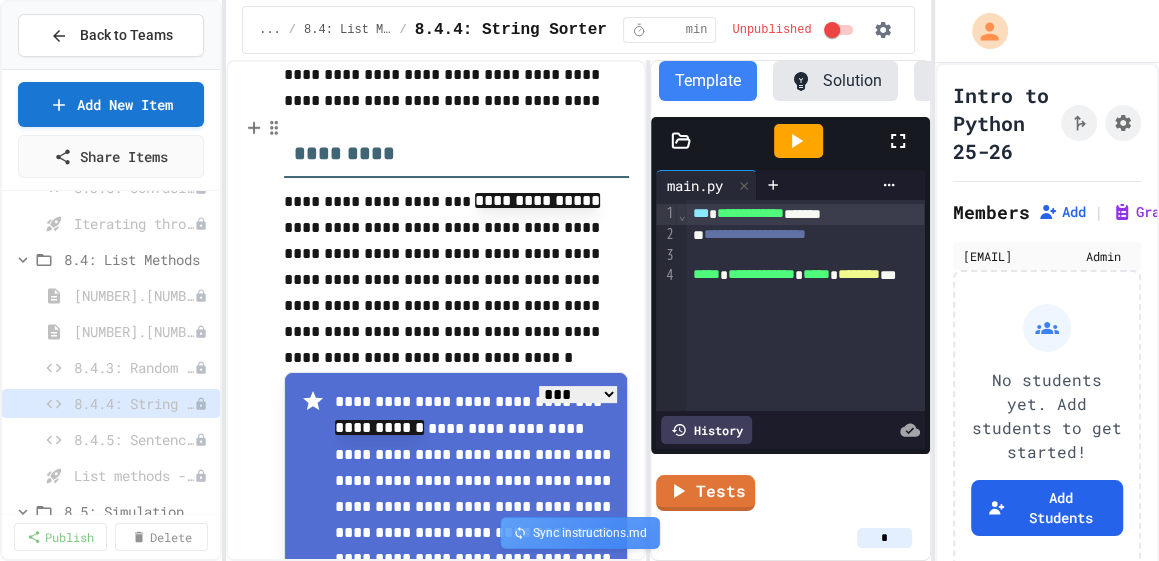scroll, scrollTop: 260, scrollLeft: 0, axis: vertical 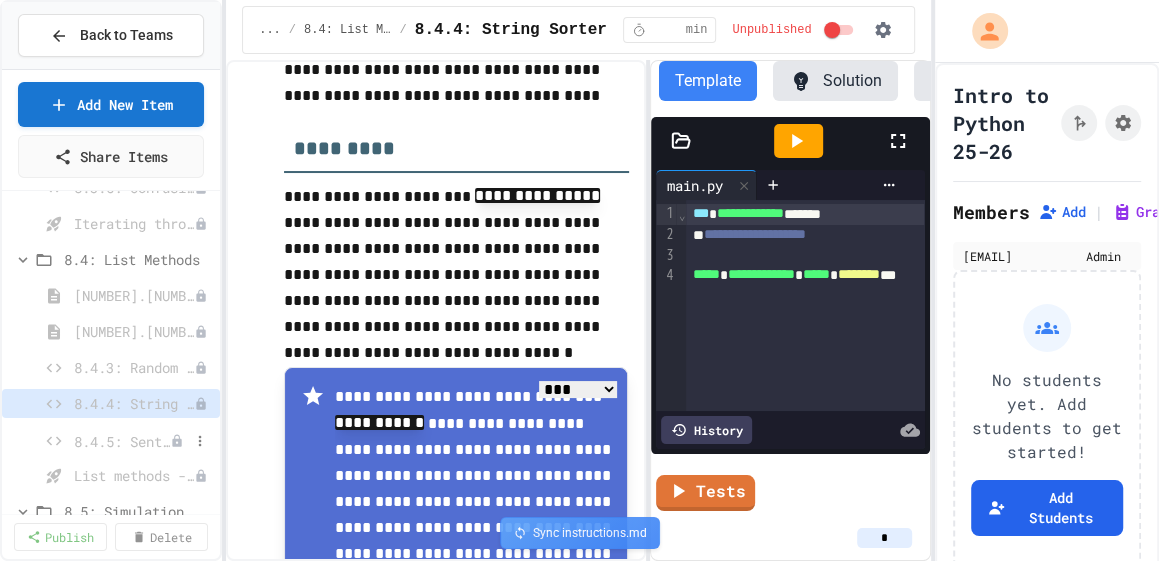 click on "8.4.5: Sentence Modifier" at bounding box center (122, 441) 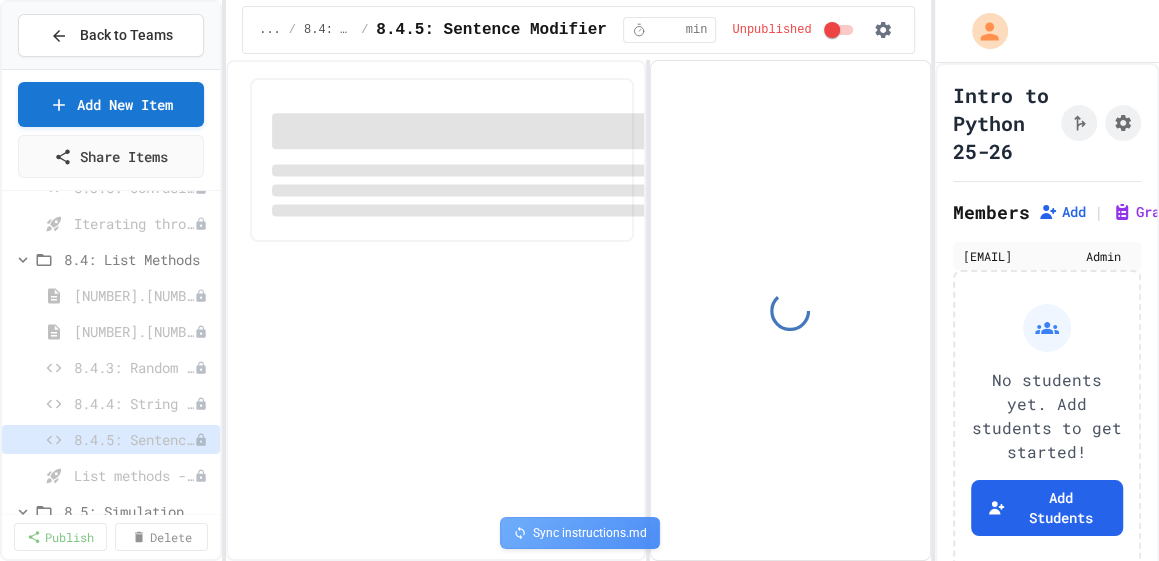 select on "*******" 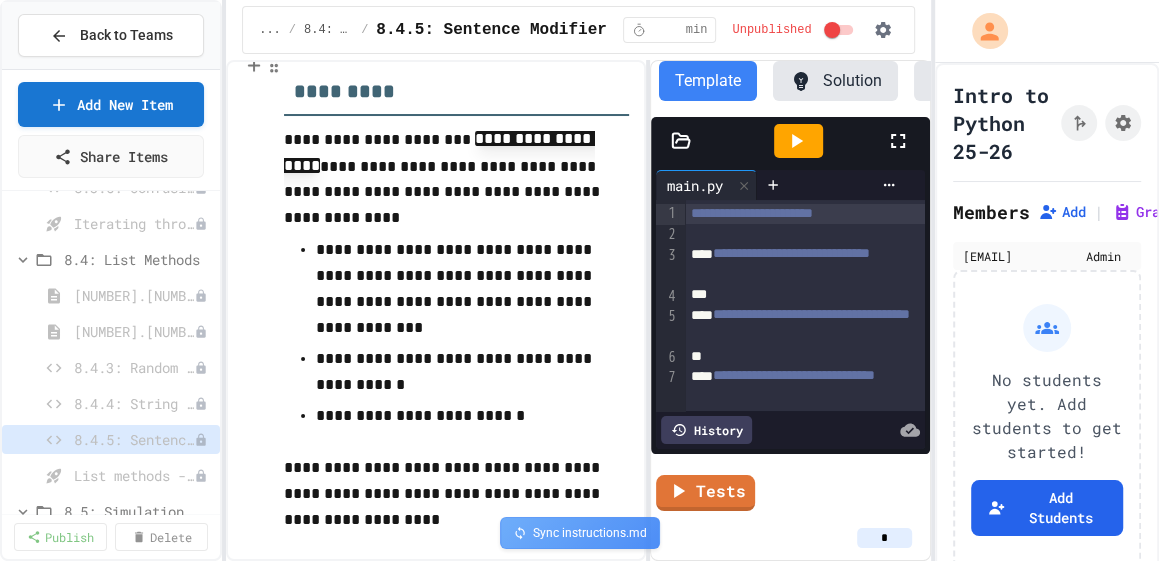 scroll, scrollTop: 292, scrollLeft: 0, axis: vertical 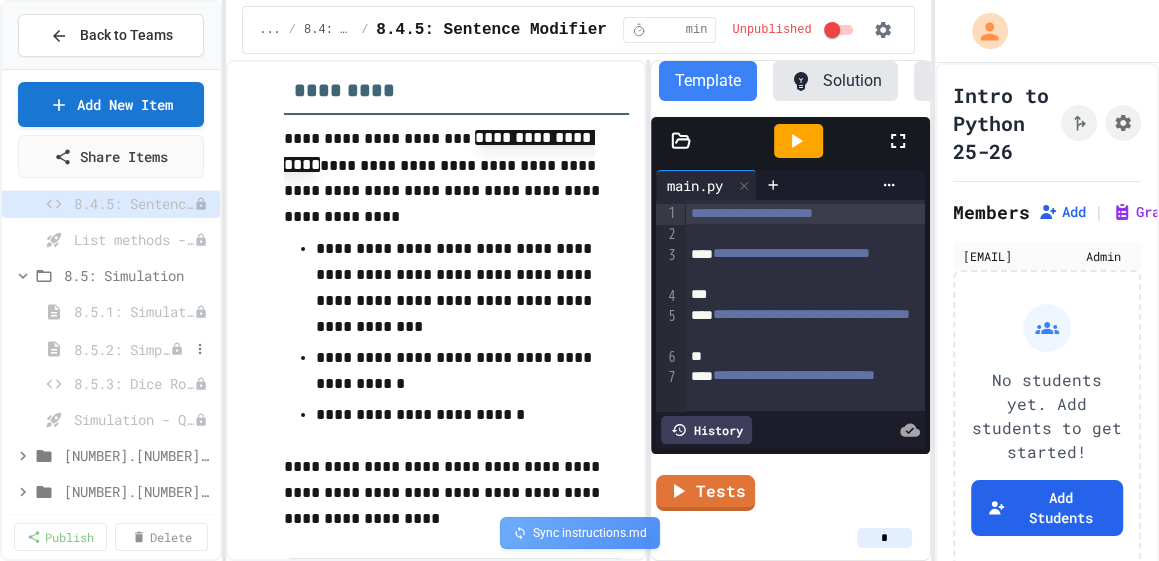 click on "8.5.2: Simple Models vs. Complex Models" at bounding box center (122, 349) 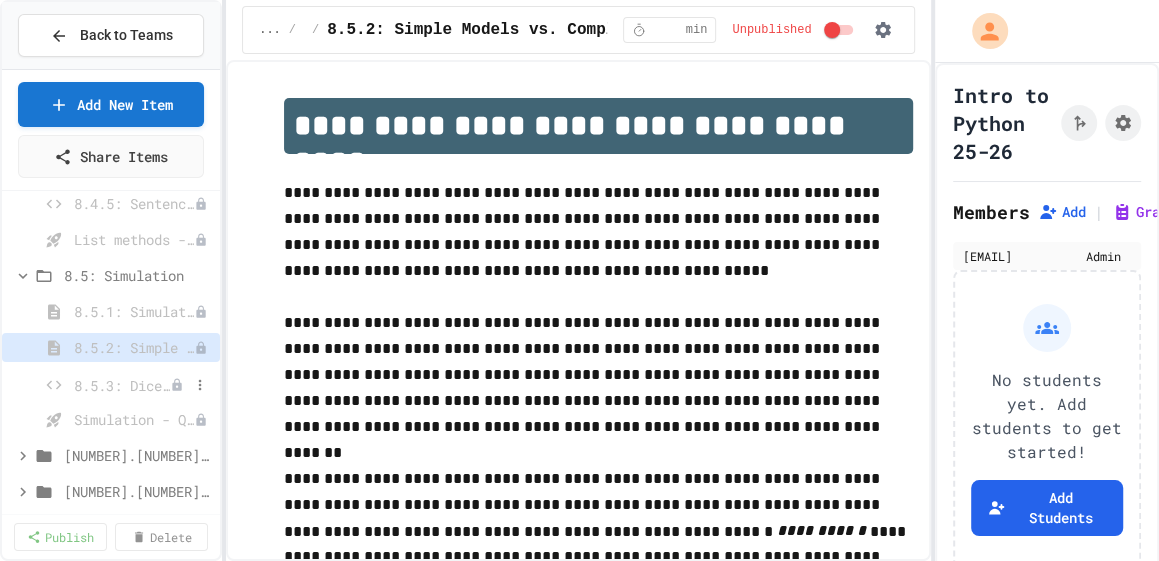 click on "8.5.3: Dice Roll" at bounding box center [111, 385] 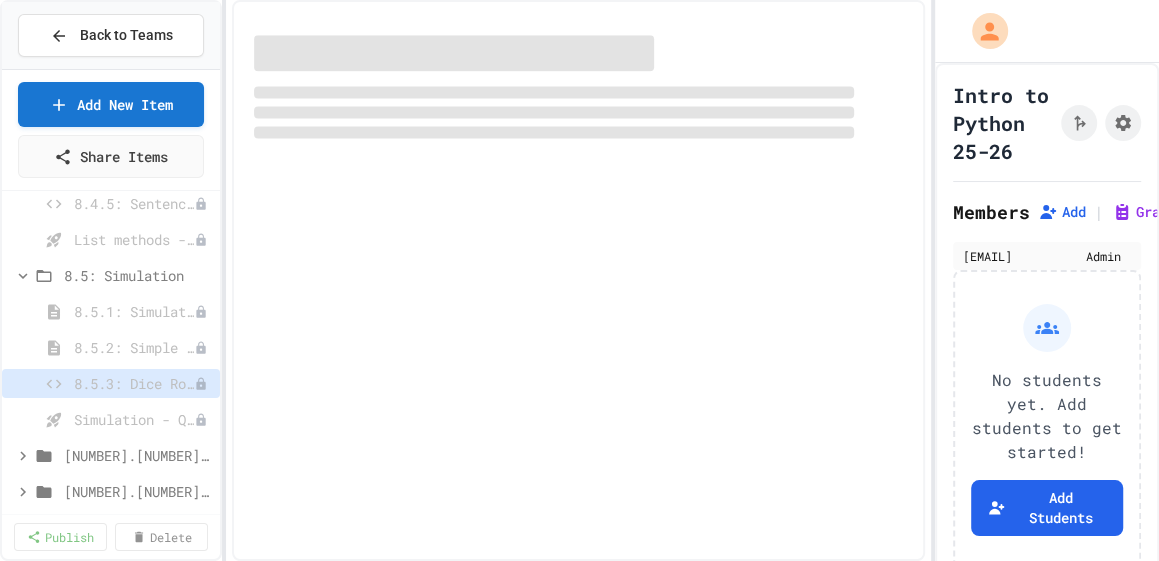 select on "*******" 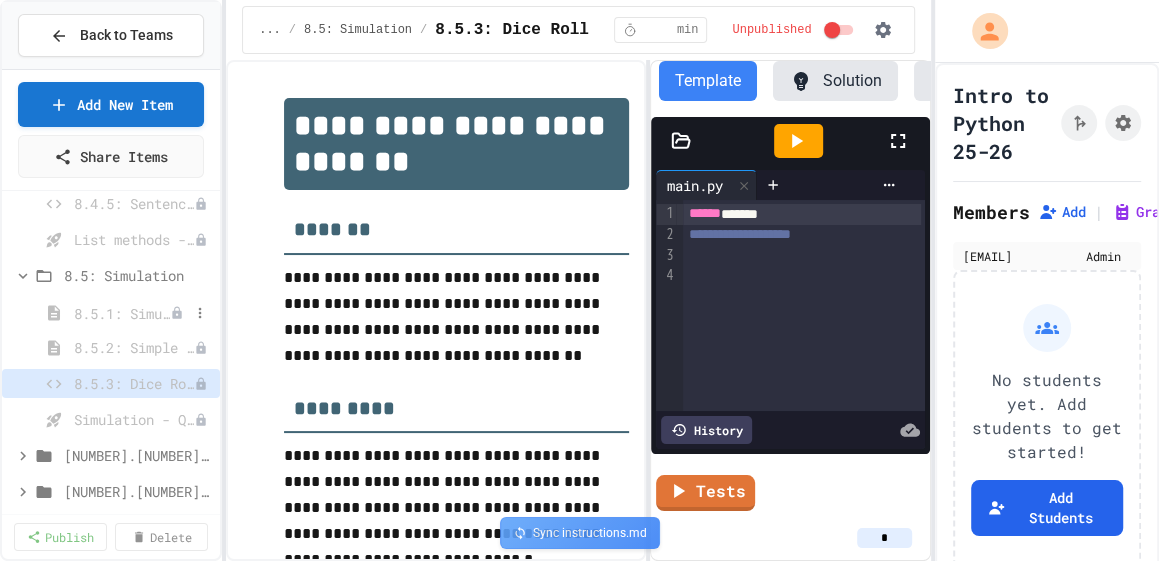 click on "8.5.1: Simulation" at bounding box center [122, 313] 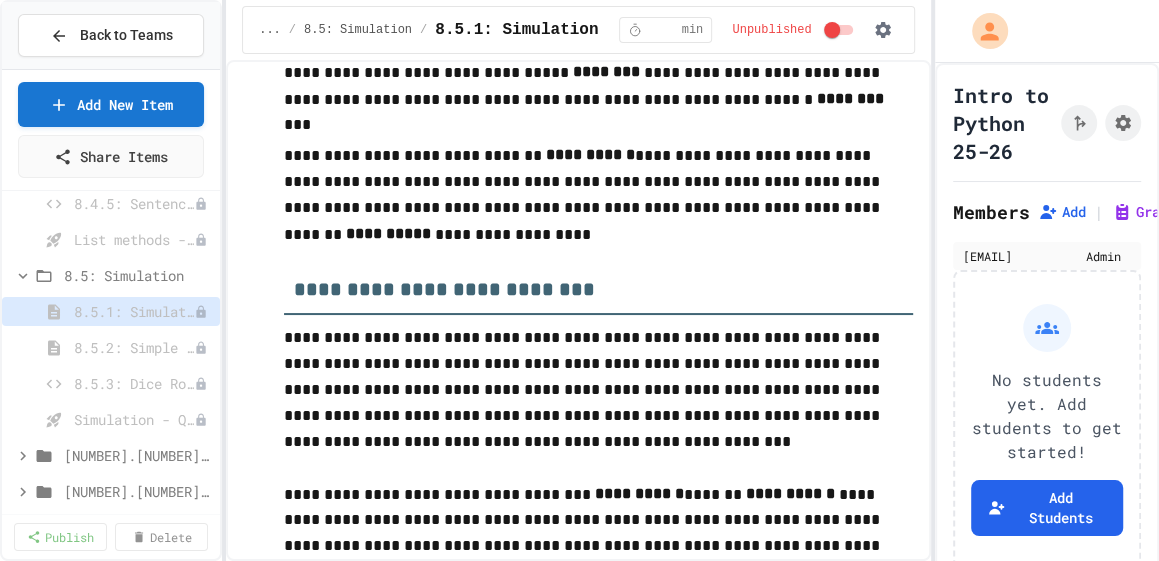 scroll, scrollTop: 621, scrollLeft: 0, axis: vertical 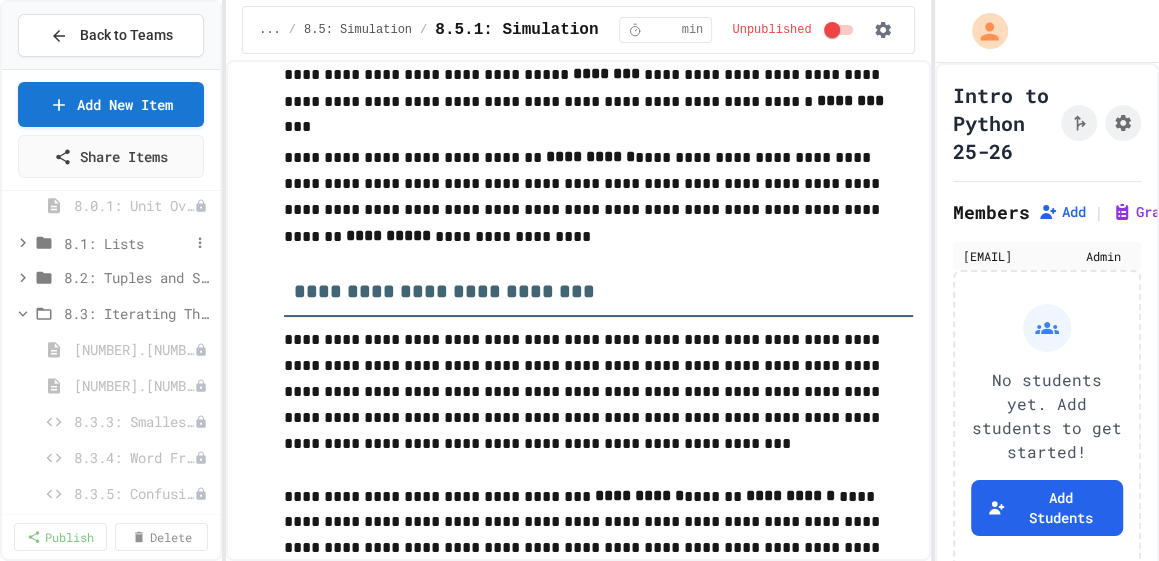 click on "8.1: Lists" at bounding box center (126, 243) 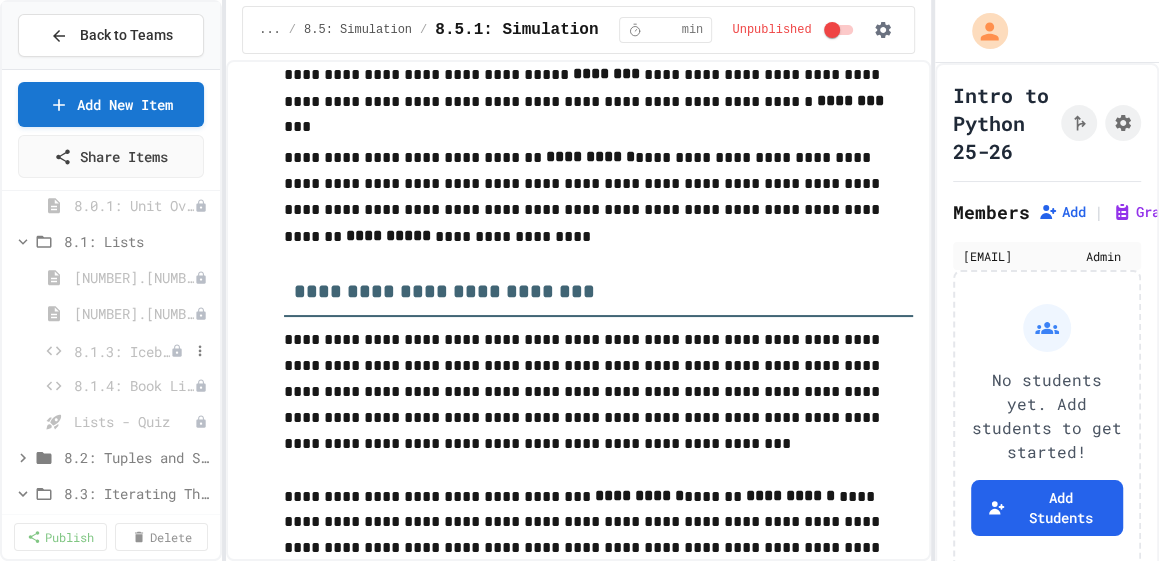 click on "8.1.3: Icebreaker" at bounding box center [122, 351] 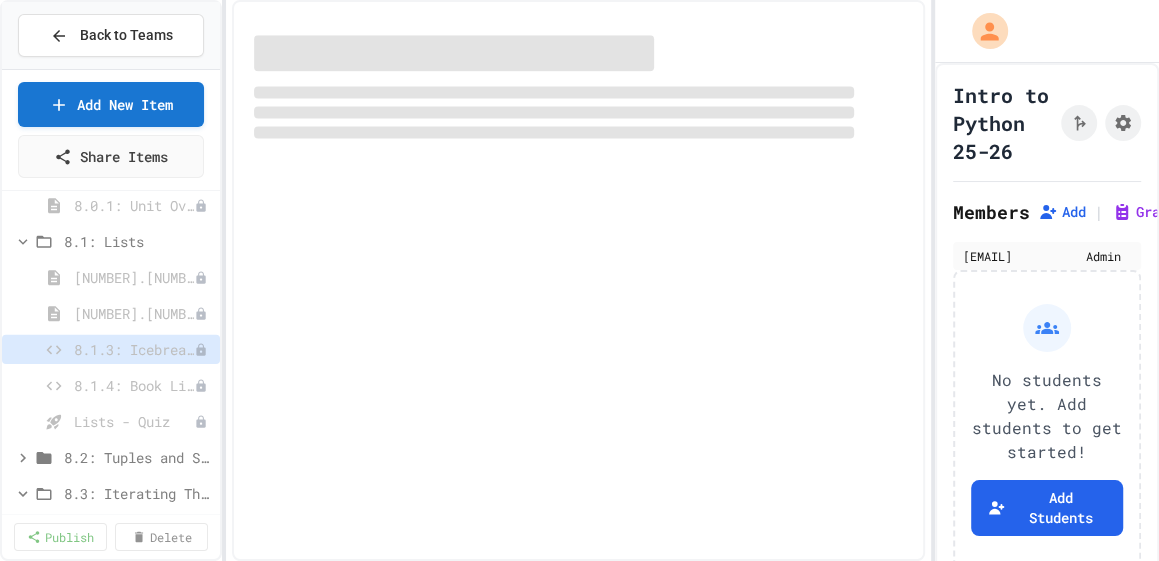 select on "*******" 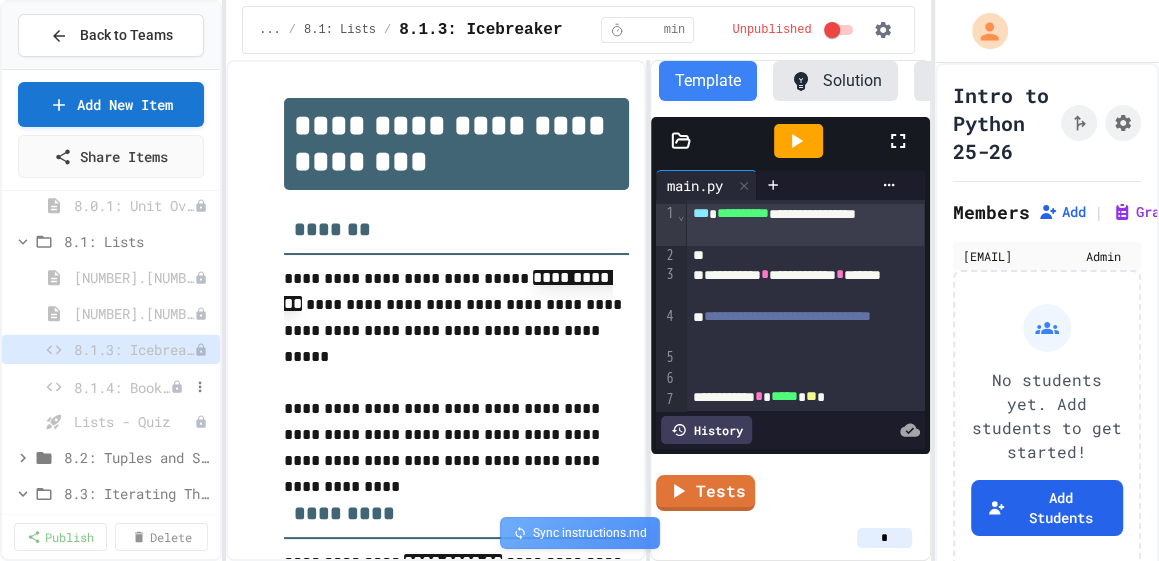 click on "8.1.4: Book List" at bounding box center (122, 387) 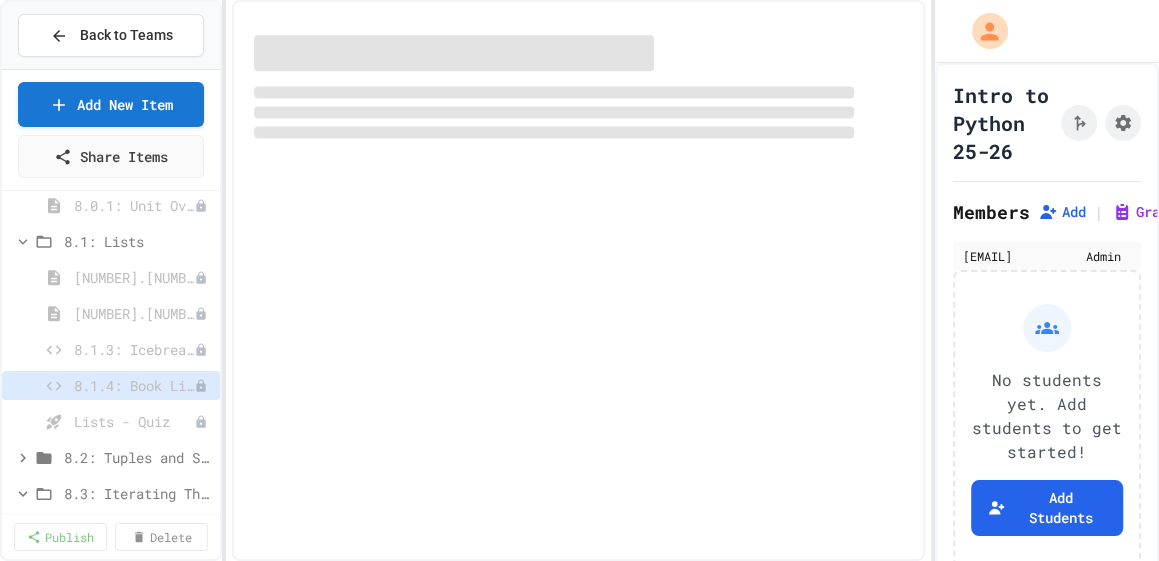 select on "*******" 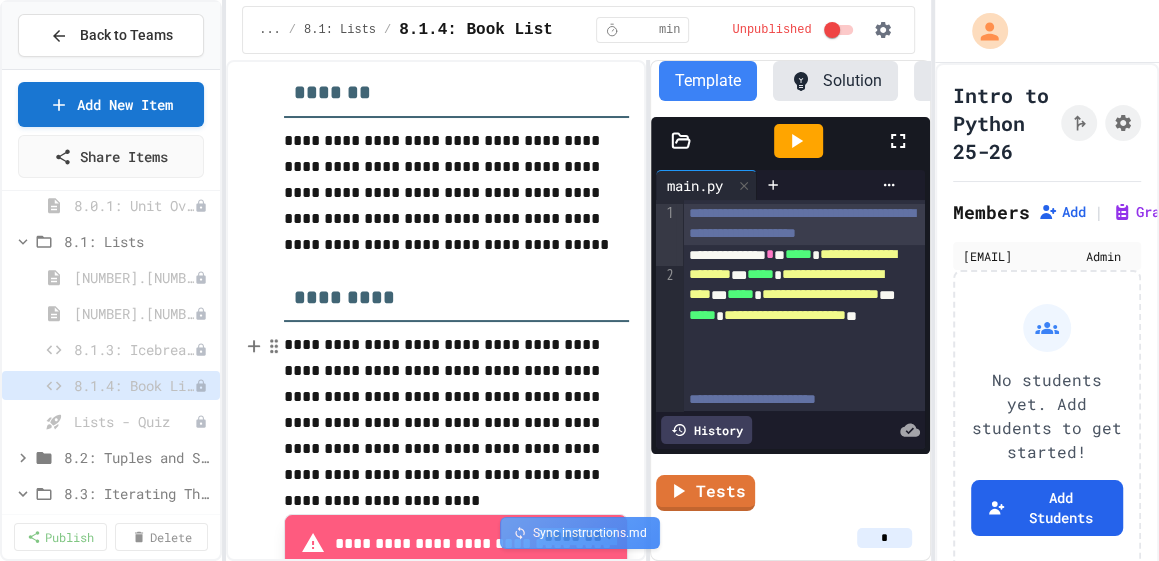scroll, scrollTop: 0, scrollLeft: 0, axis: both 